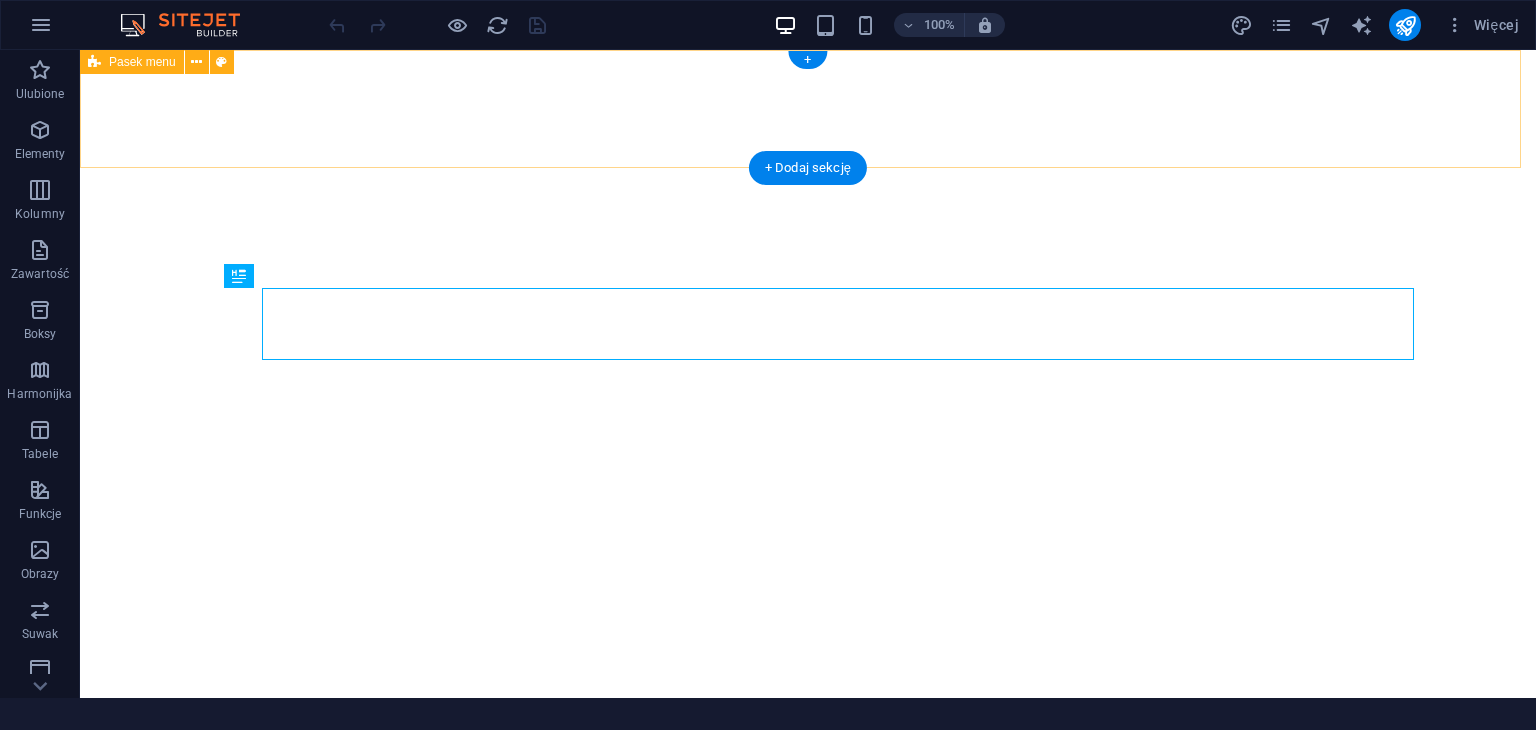 scroll, scrollTop: 0, scrollLeft: 0, axis: both 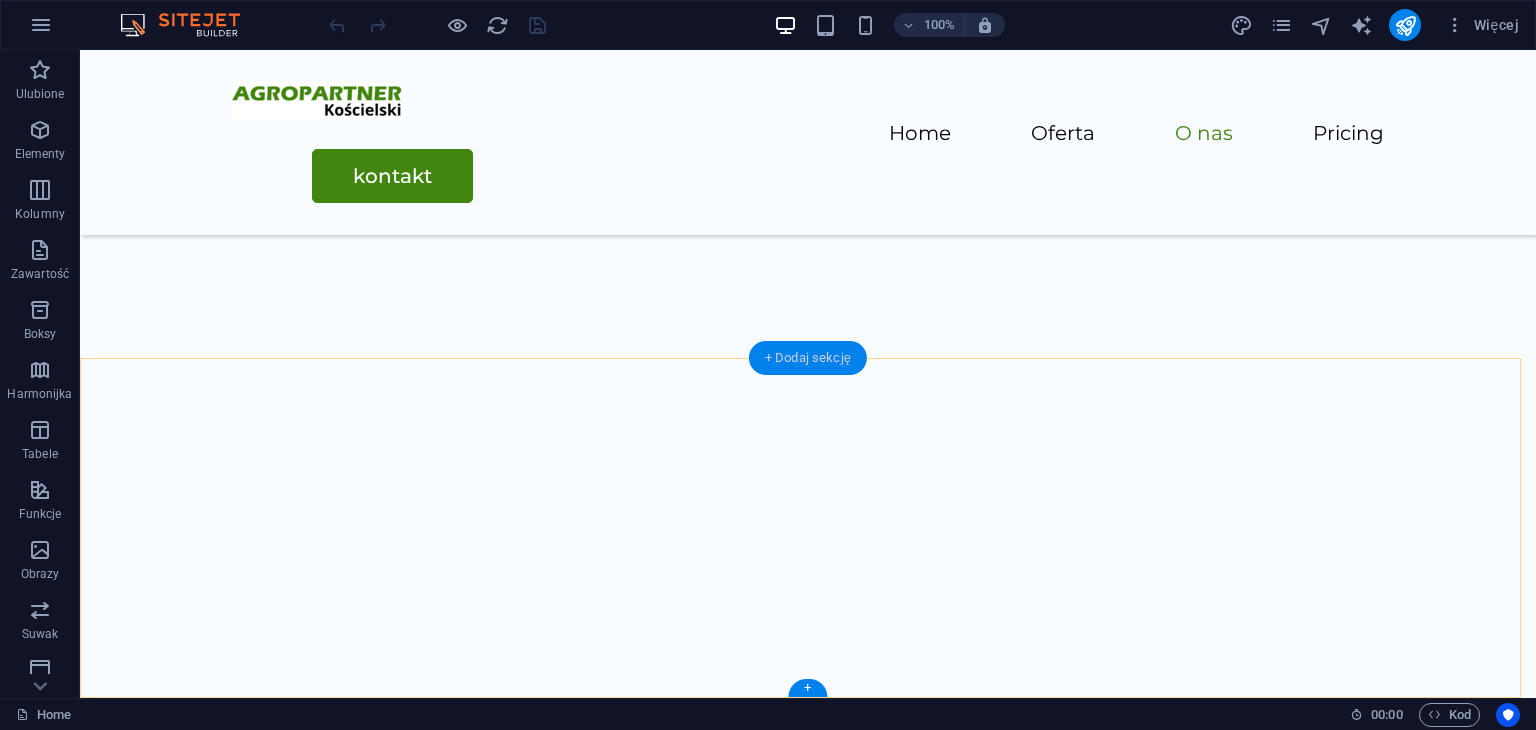 click on "+ Dodaj sekcję" at bounding box center (808, 358) 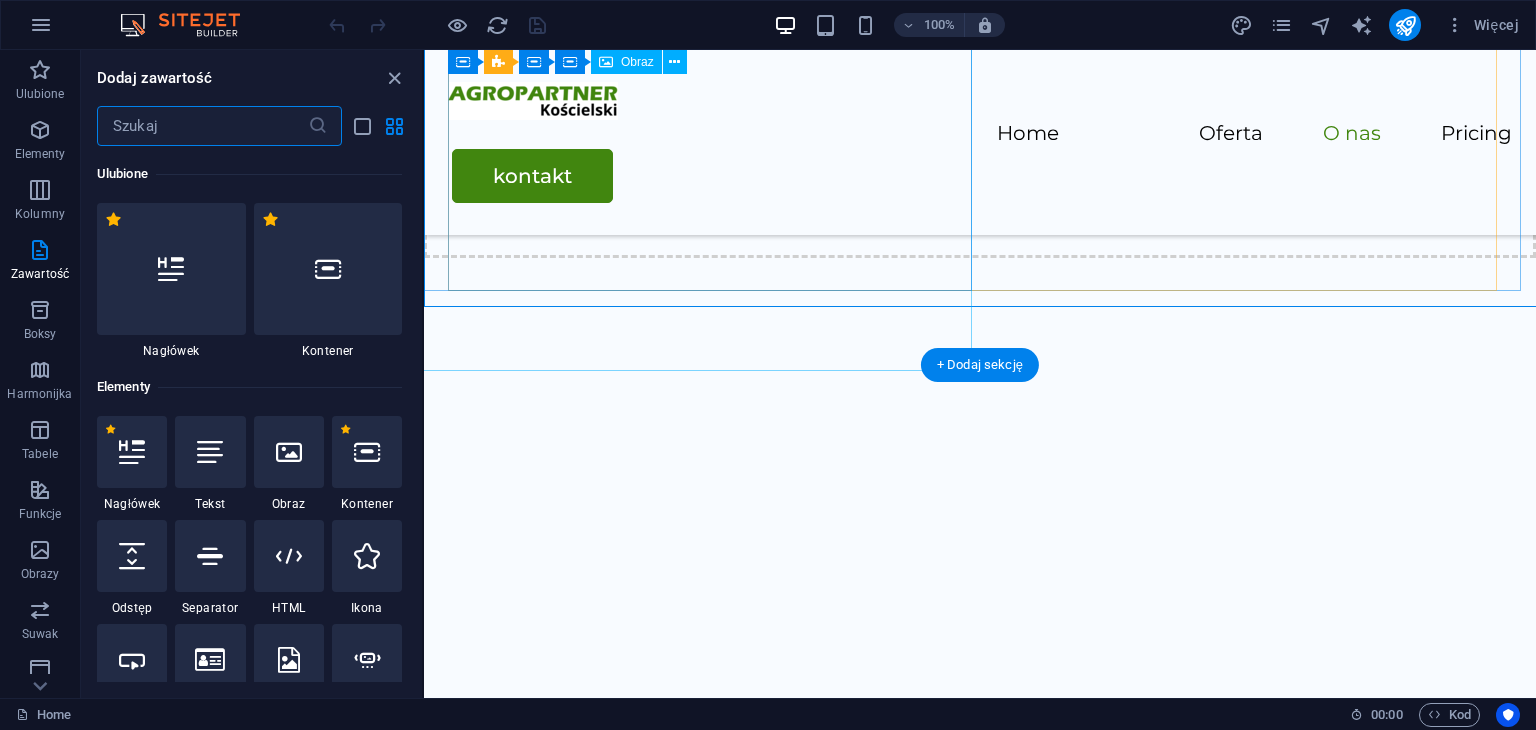 scroll, scrollTop: 2811, scrollLeft: 0, axis: vertical 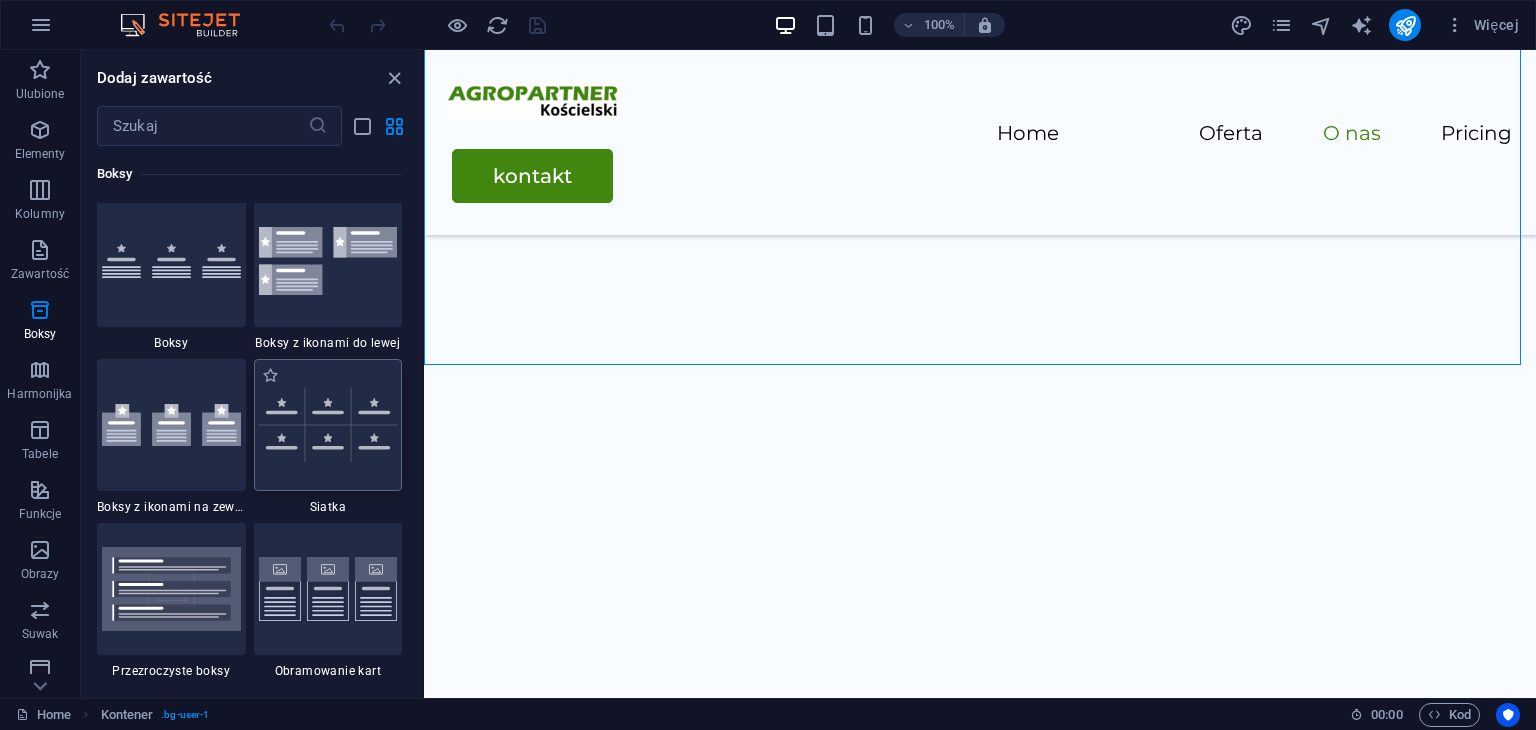 click at bounding box center [328, 425] 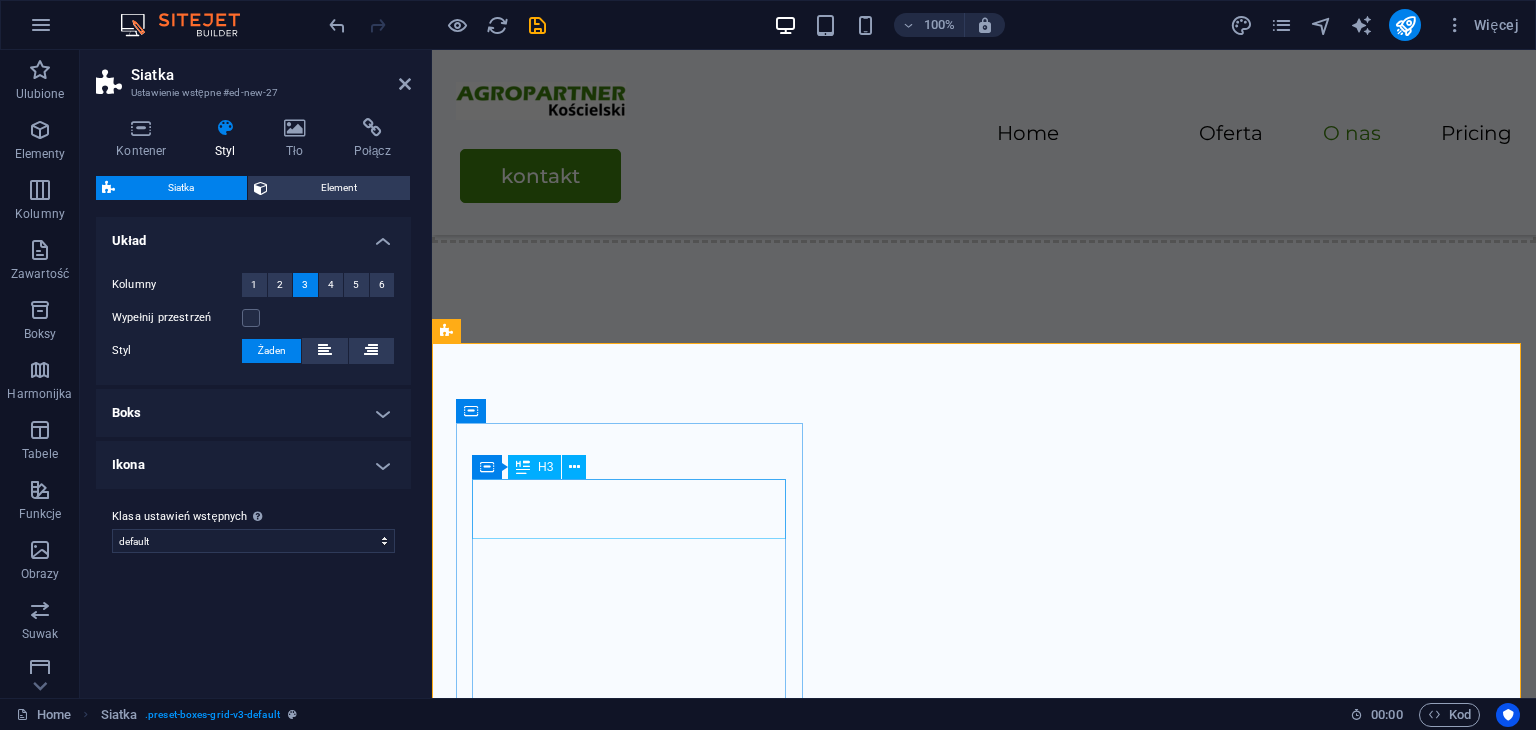 scroll, scrollTop: 2832, scrollLeft: 0, axis: vertical 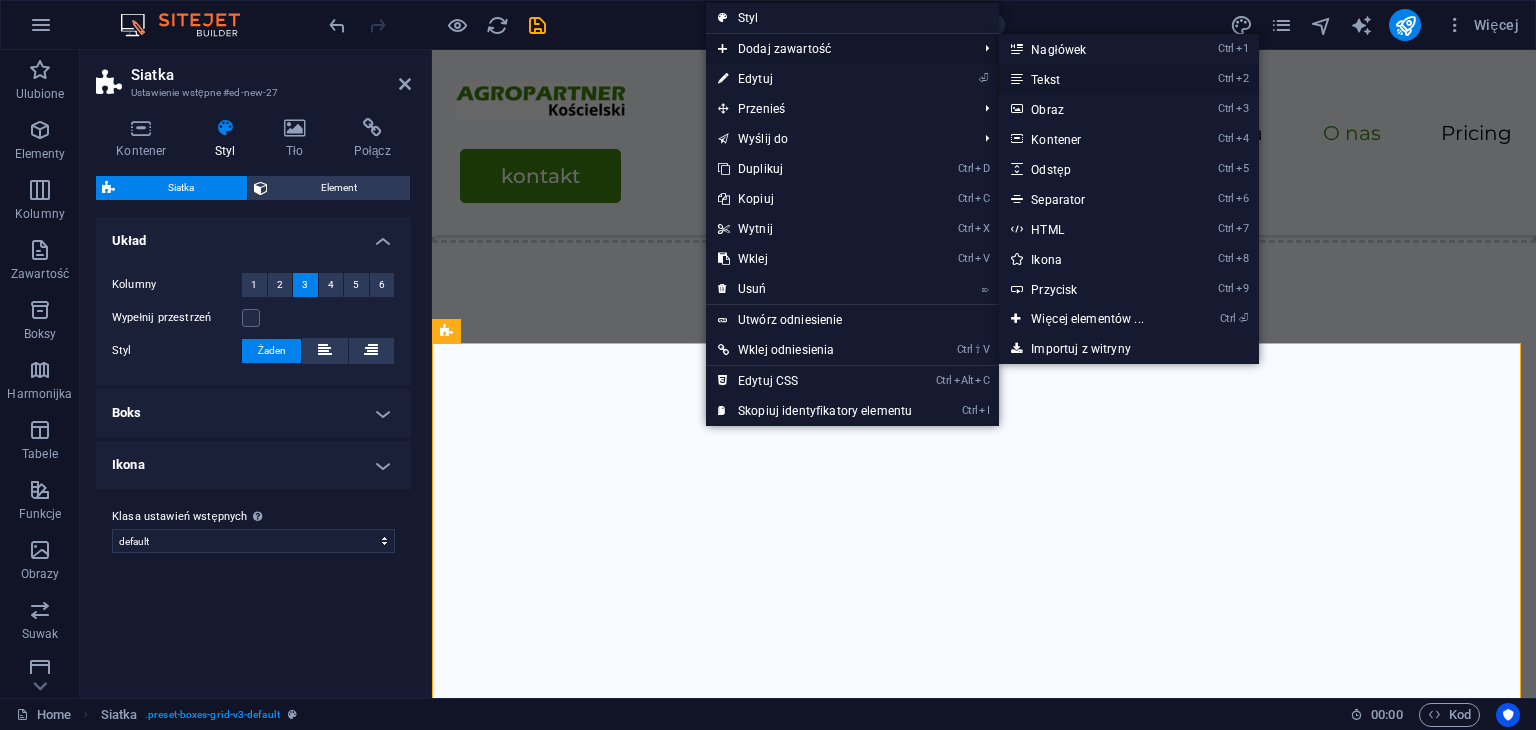 click on "Ctrl 2  Tekst" at bounding box center (1091, 79) 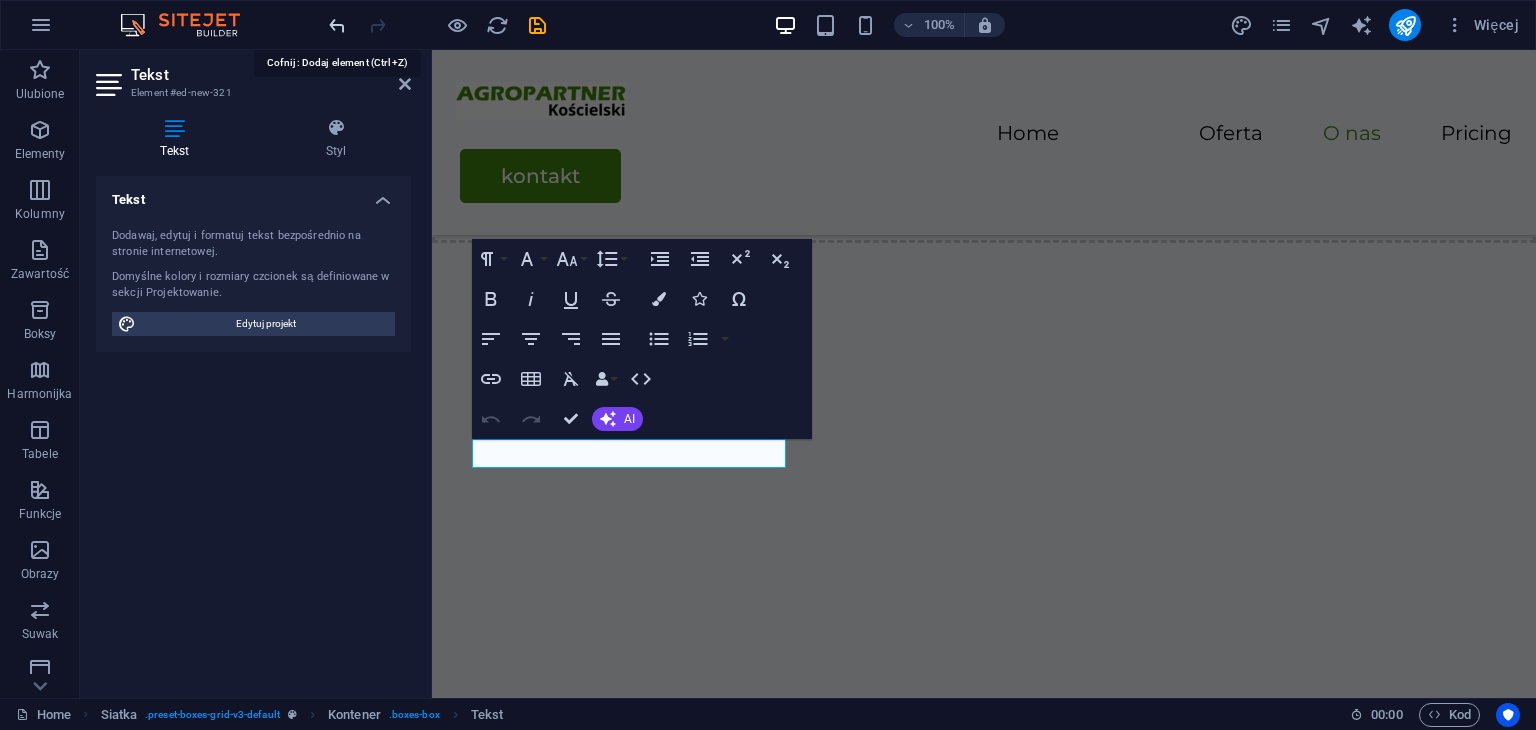 click at bounding box center [337, 25] 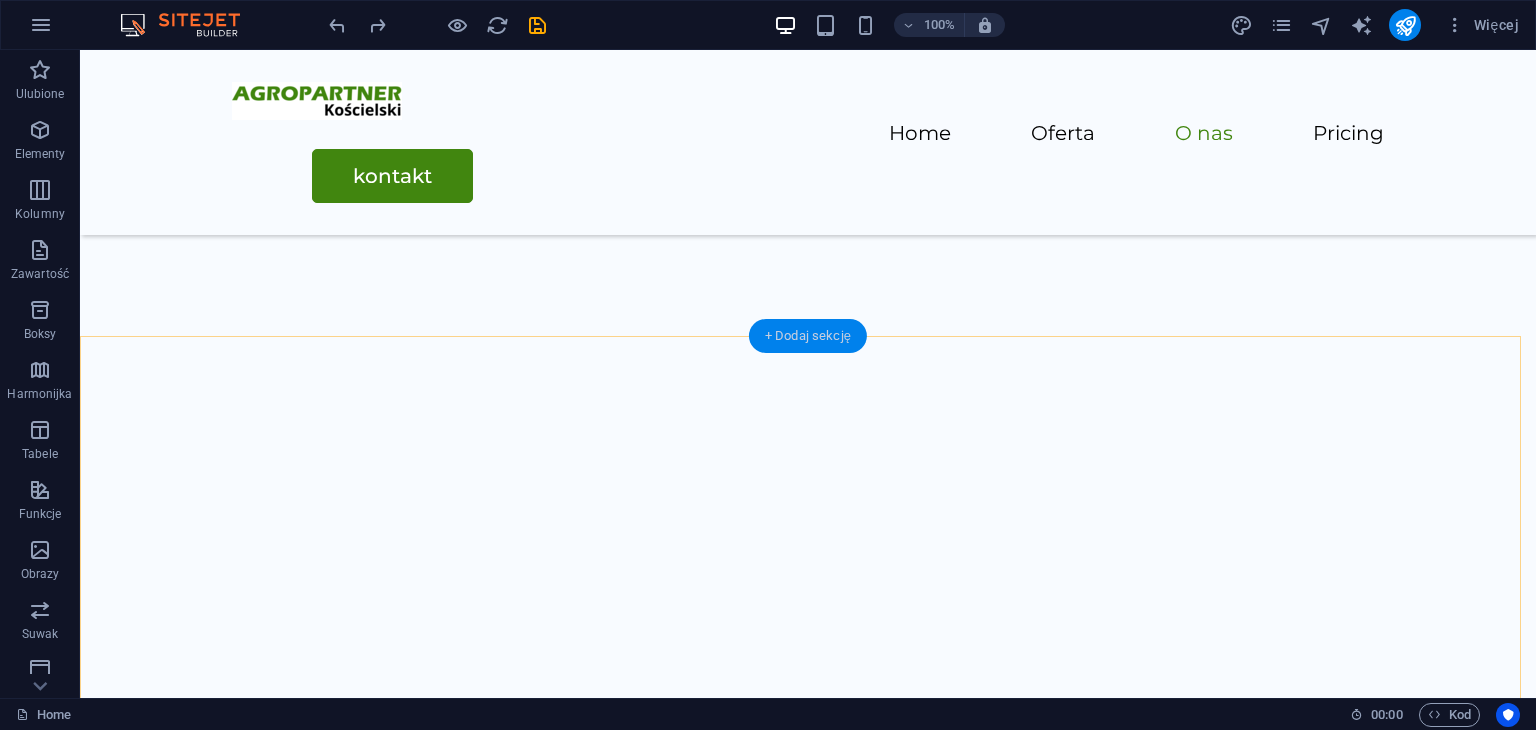 click on "+ Dodaj sekcję" at bounding box center [808, 336] 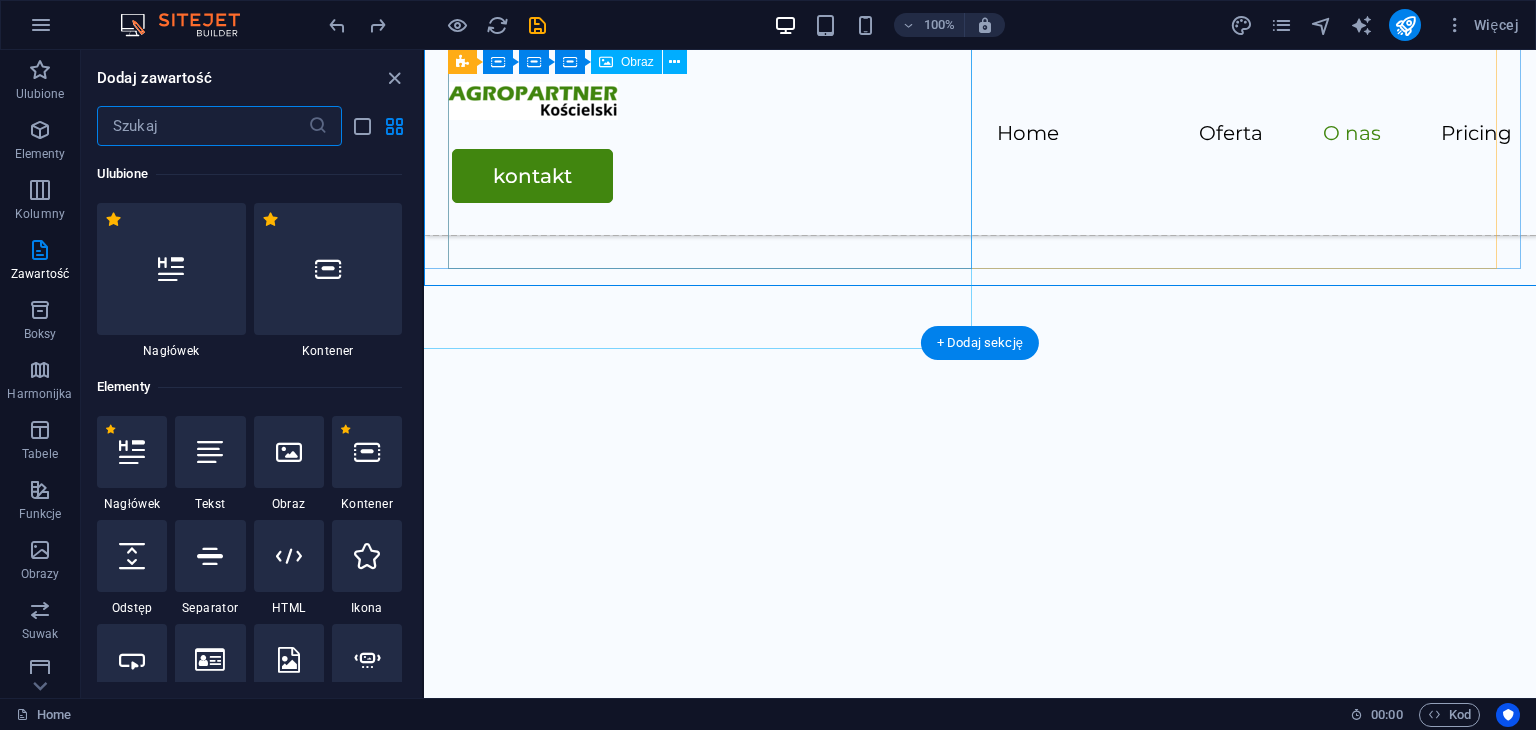 scroll, scrollTop: 2832, scrollLeft: 0, axis: vertical 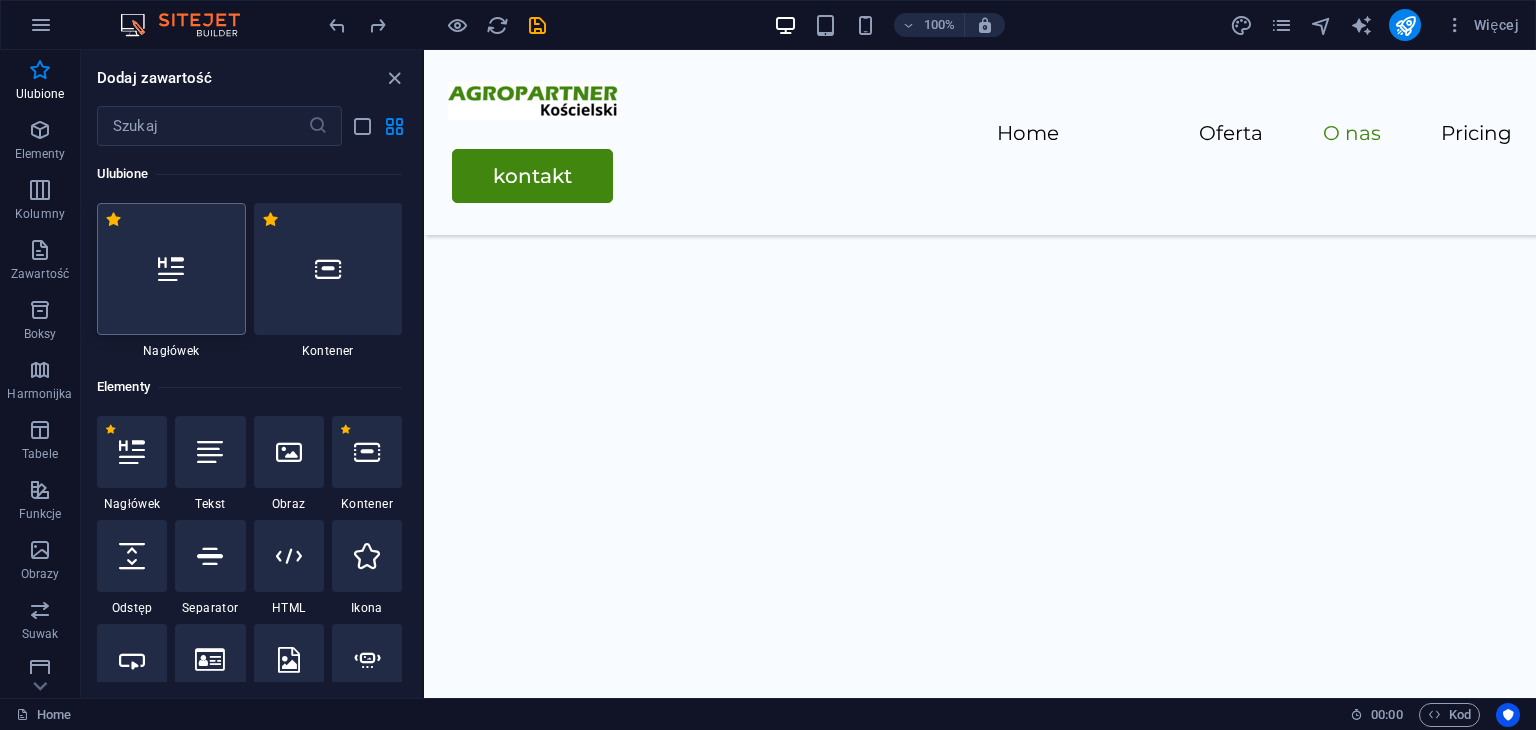 click at bounding box center [171, 269] 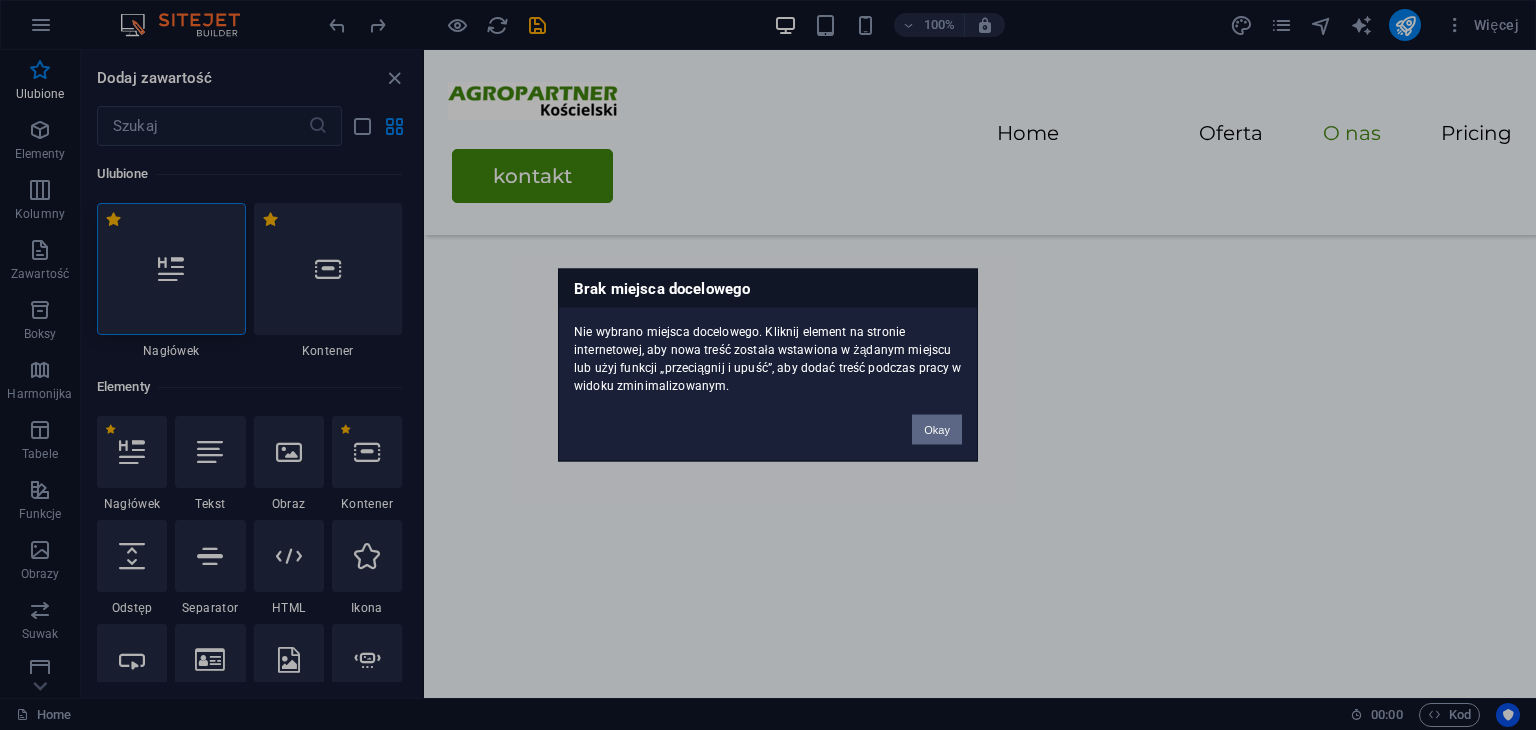 click on "Okay" at bounding box center (937, 430) 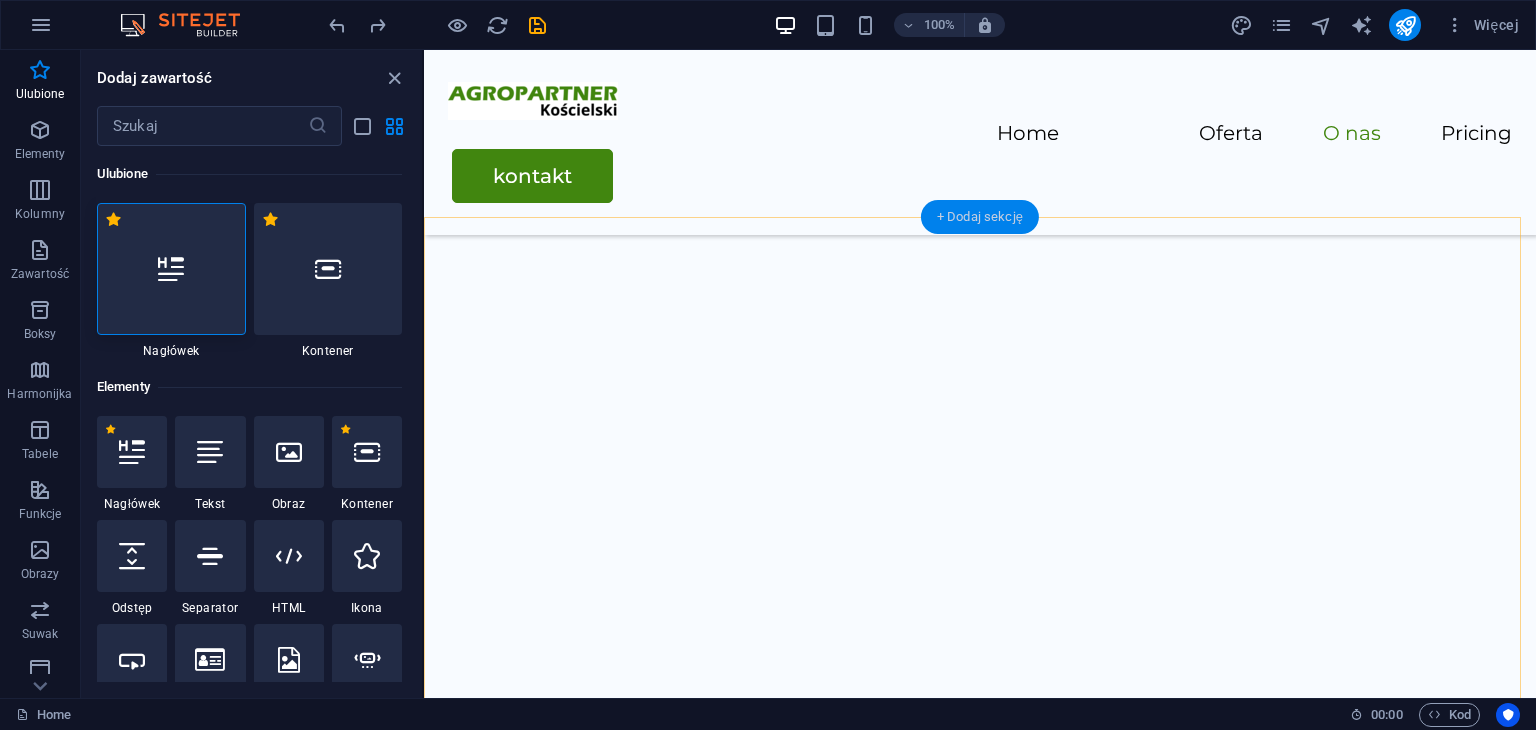 click on "+ Dodaj sekcję" at bounding box center (980, 217) 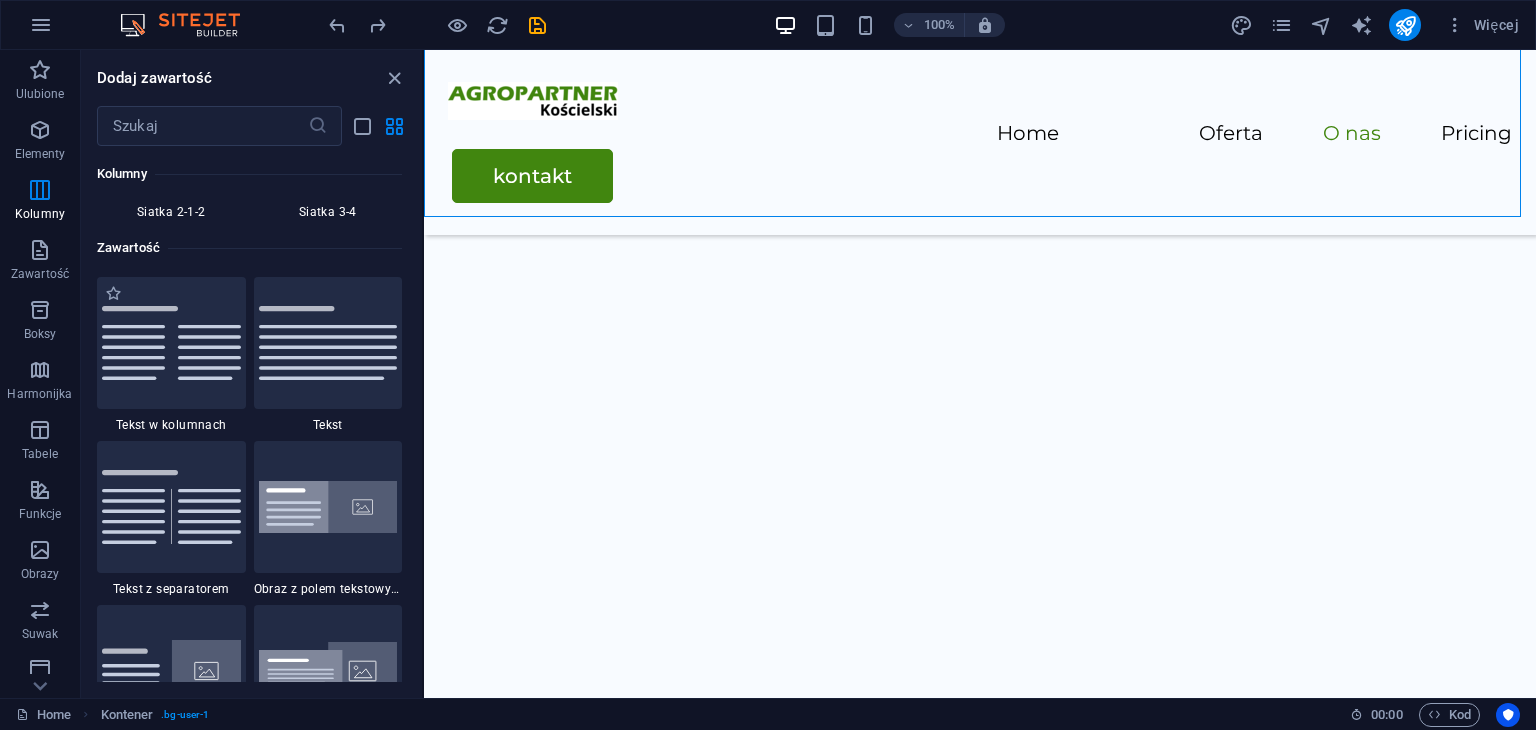 scroll, scrollTop: 3426, scrollLeft: 0, axis: vertical 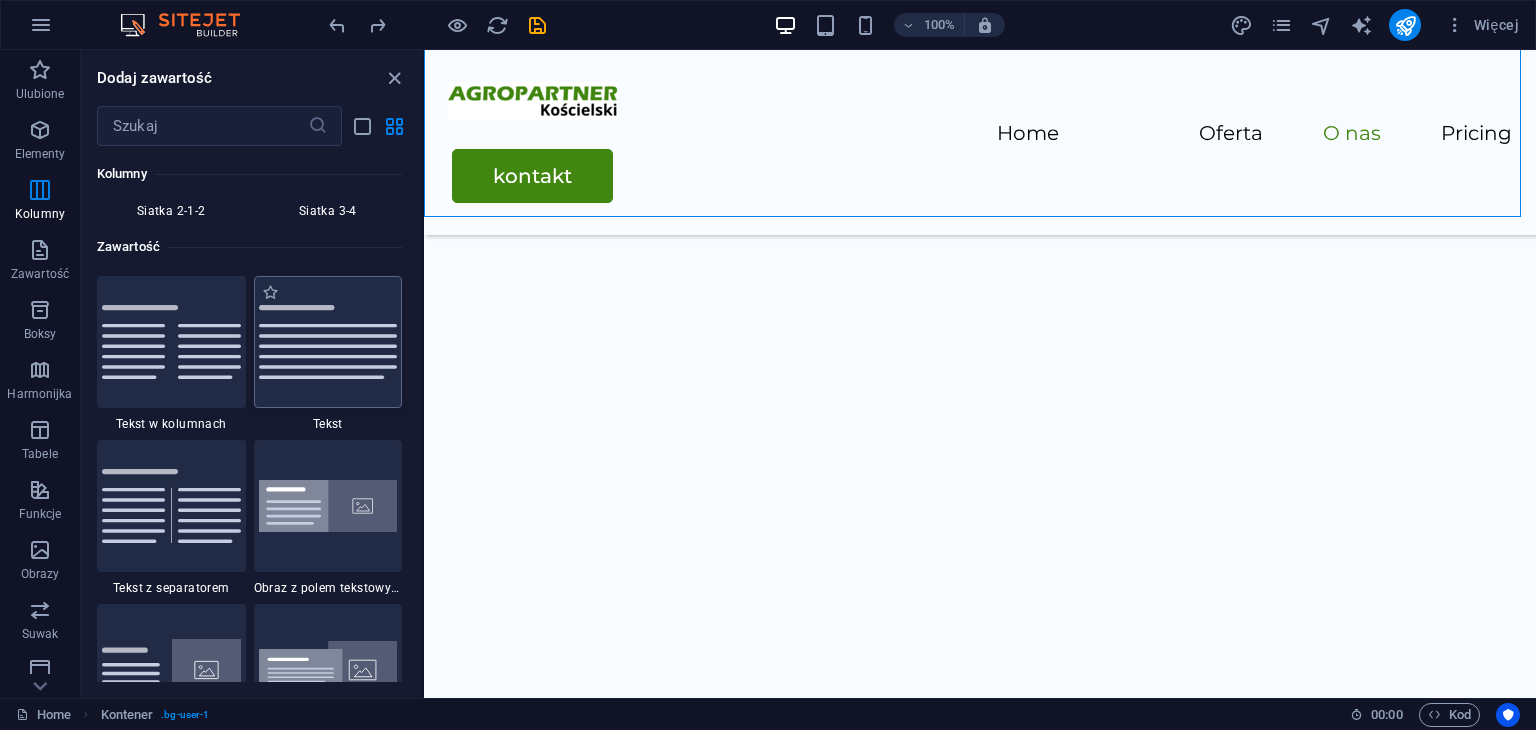 click at bounding box center (328, 342) 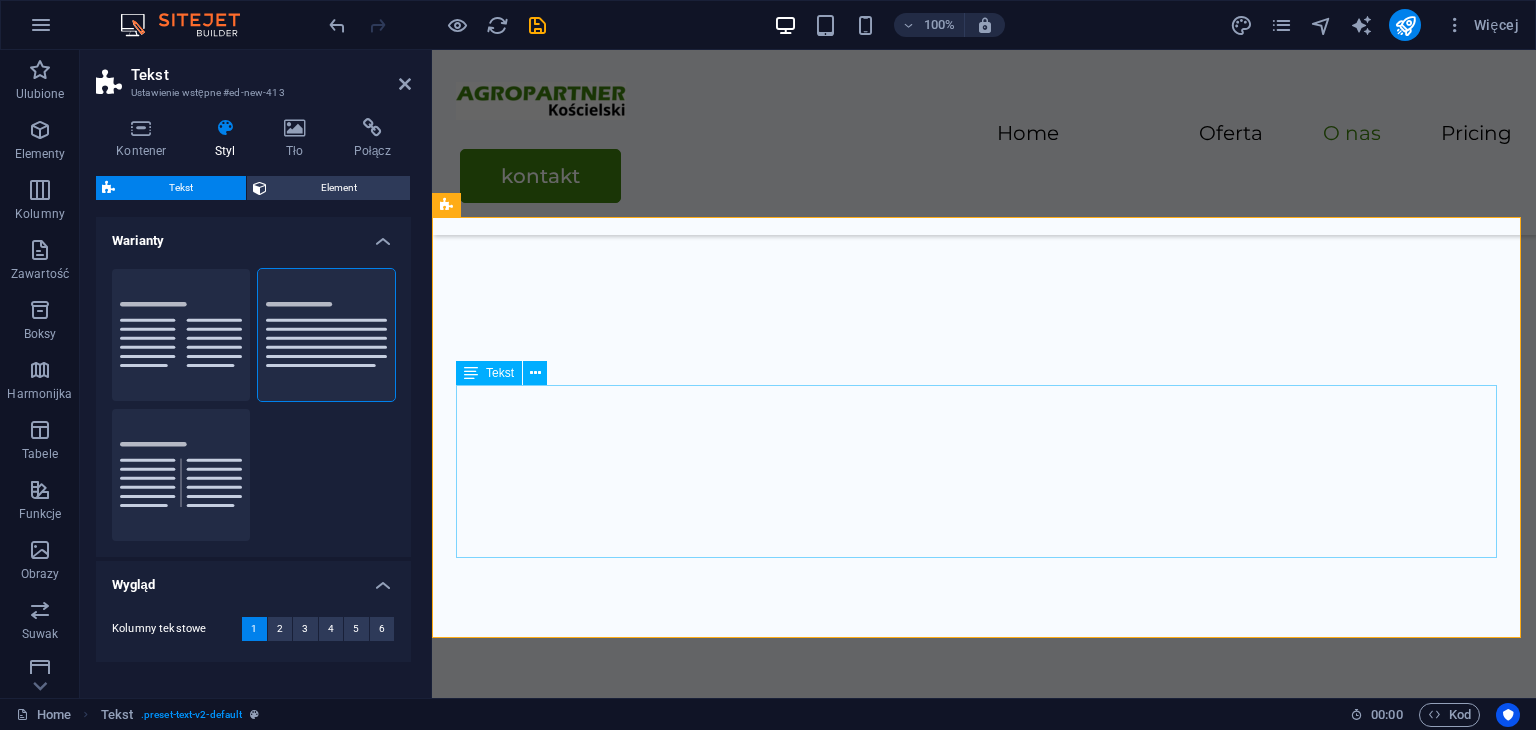 click on "Lorem ipsum dolor sitope amet, consectetur adipisicing elitip. Massumenda, dolore, cum vel modi asperiores consequatur suscipit quidem ducimus eveniet iure expedita consecteture odiogil voluptatum similique fugit voluptates atem accusamus quae quas dolorem tenetur facere tempora maiores adipisci reiciendis accusantium voluptatibus id voluptate tempore dolor harum nisi amet! Nobis, eaque. Aenean commodo ligula eget dolor. Lorem ipsum dolor sit amet, consectetuer adipiscing elit leget odiogil voluptatum similique fugit voluptates dolor. Libero assumenda, dolore, cum vel modi asperiores consequatur." at bounding box center (984, 1814) 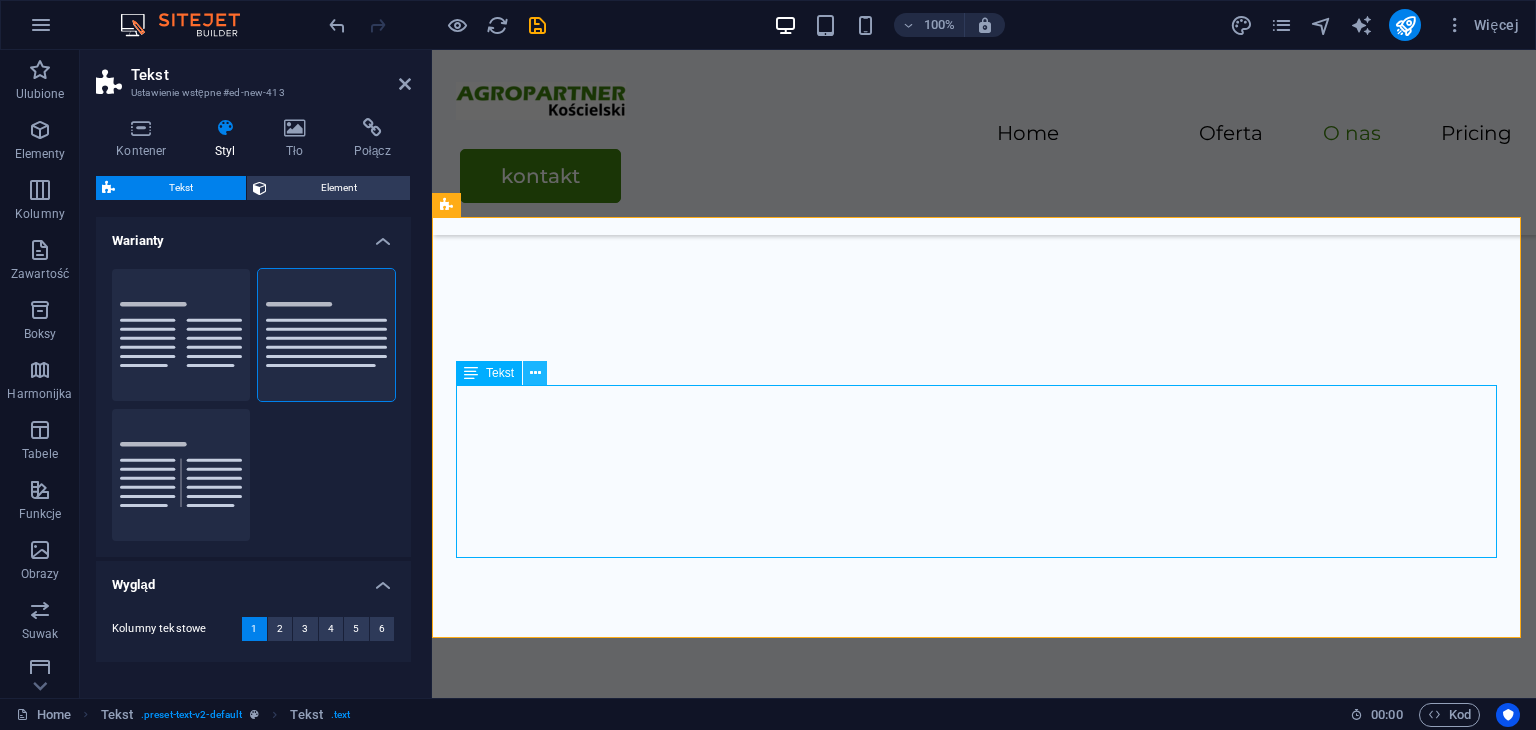 click at bounding box center (535, 373) 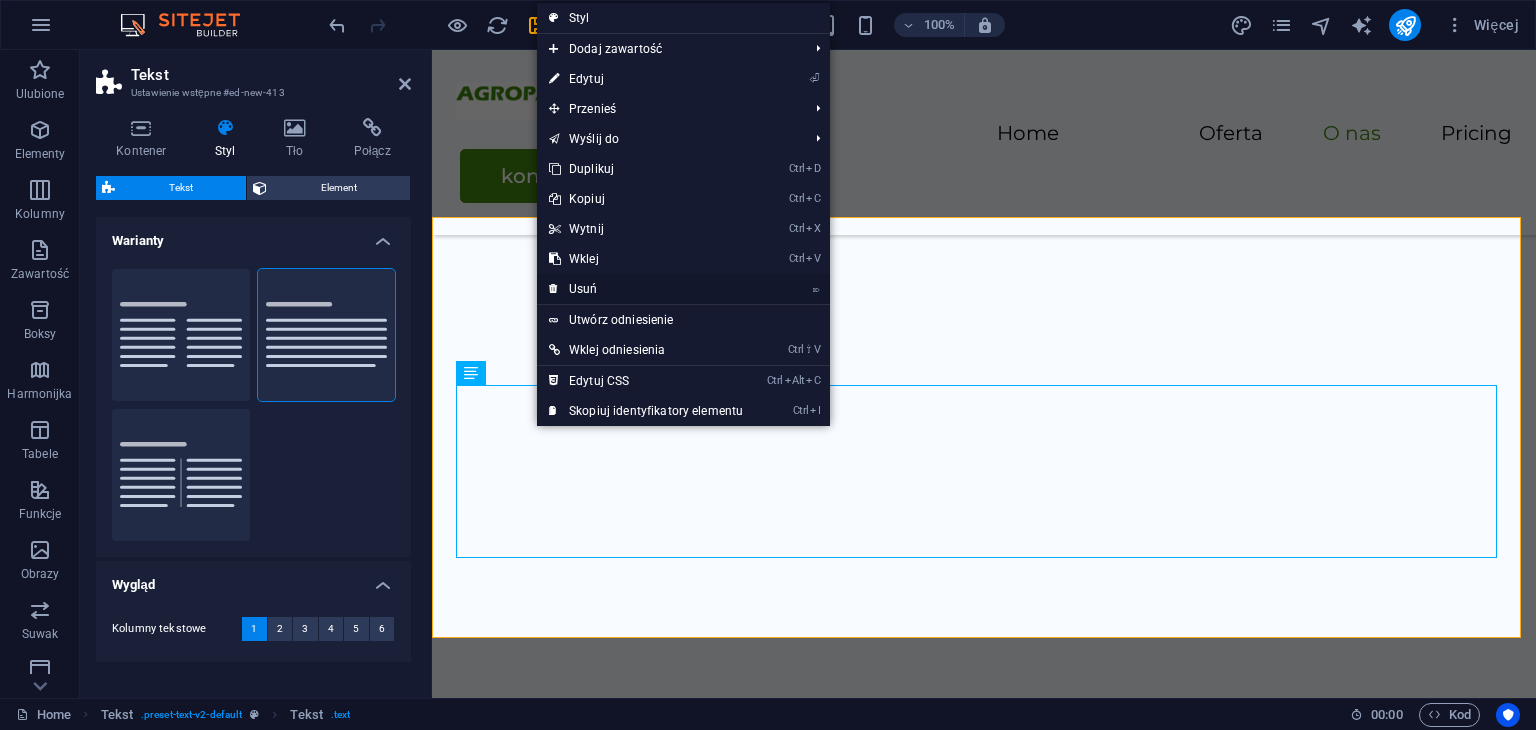 click on "⌦  Usuń" at bounding box center [646, 289] 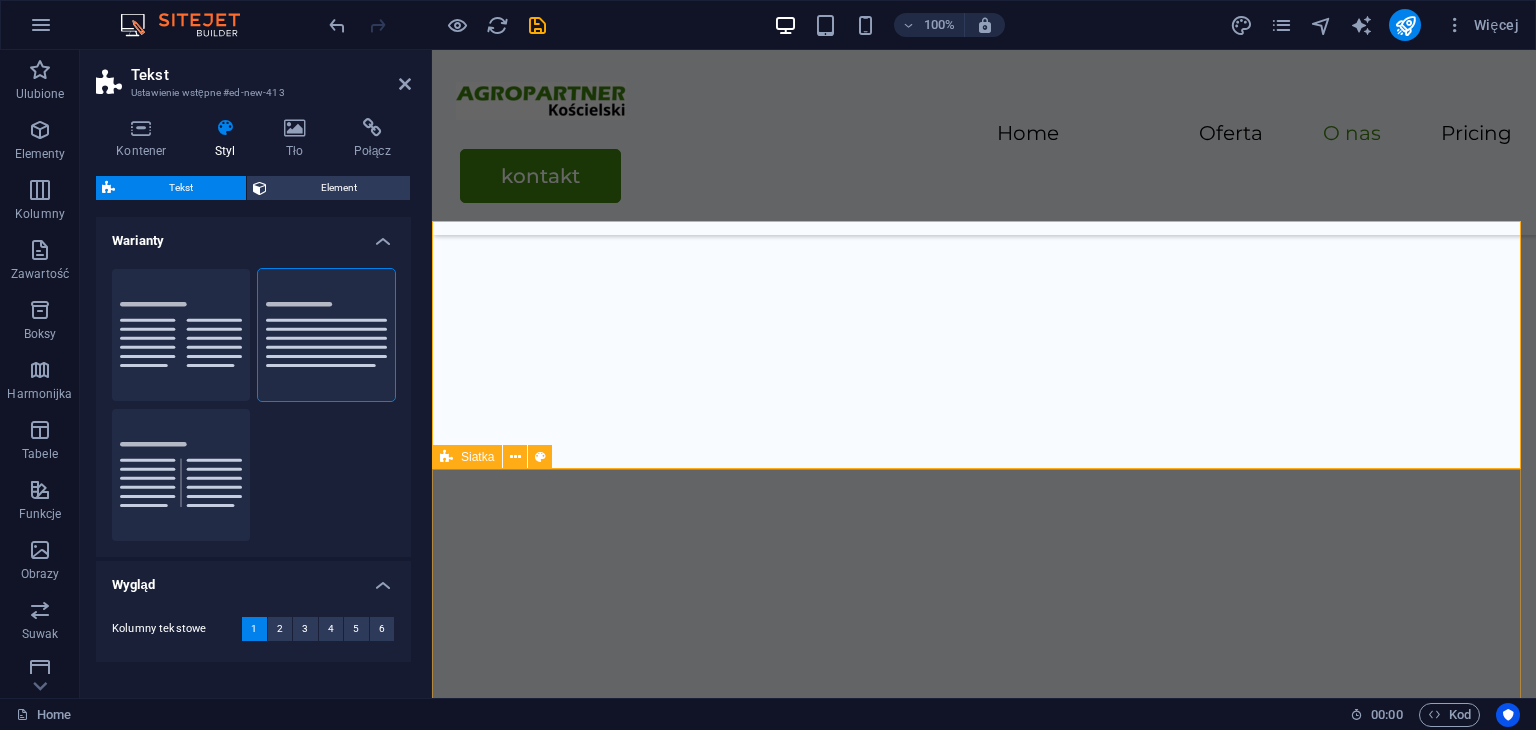 scroll, scrollTop: 2944, scrollLeft: 0, axis: vertical 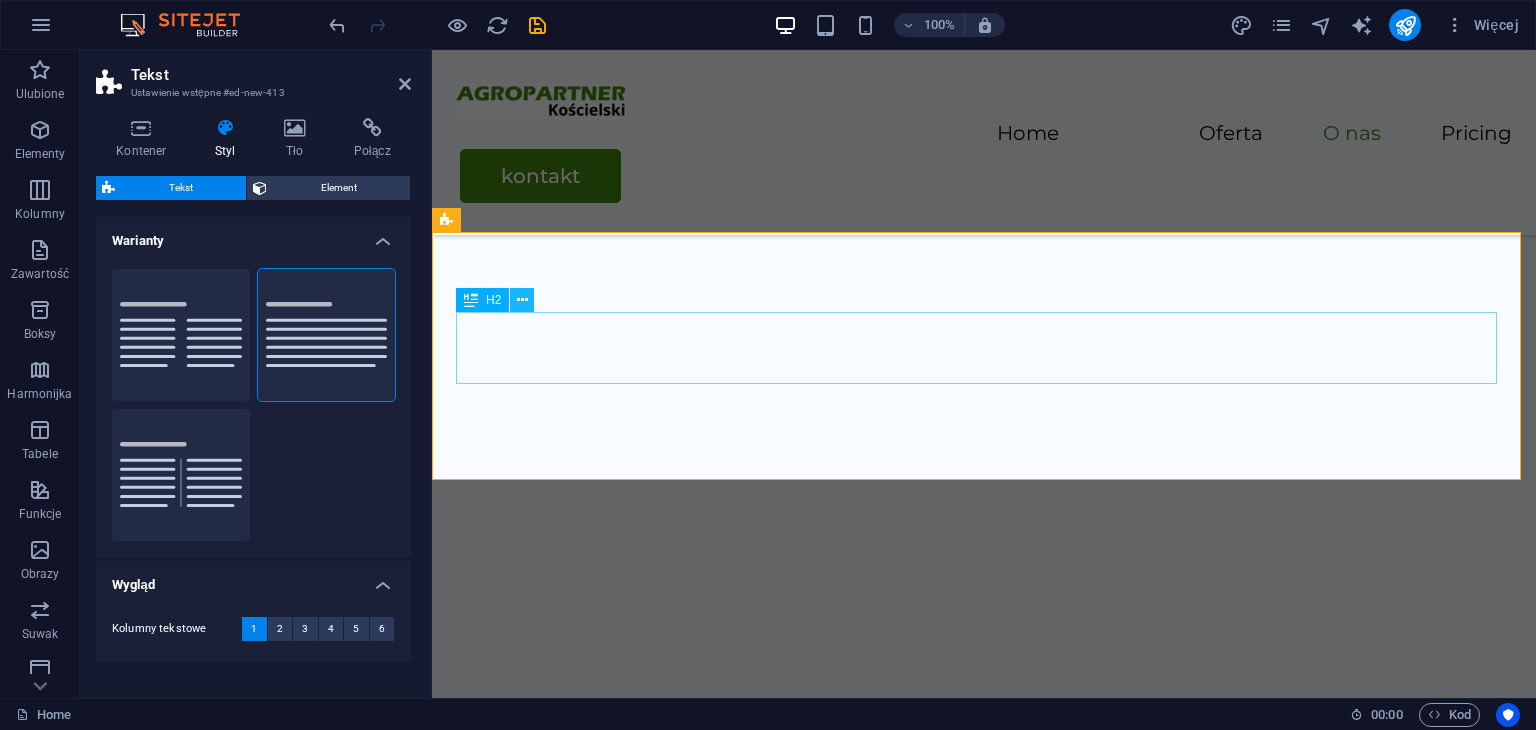 click at bounding box center (522, 300) 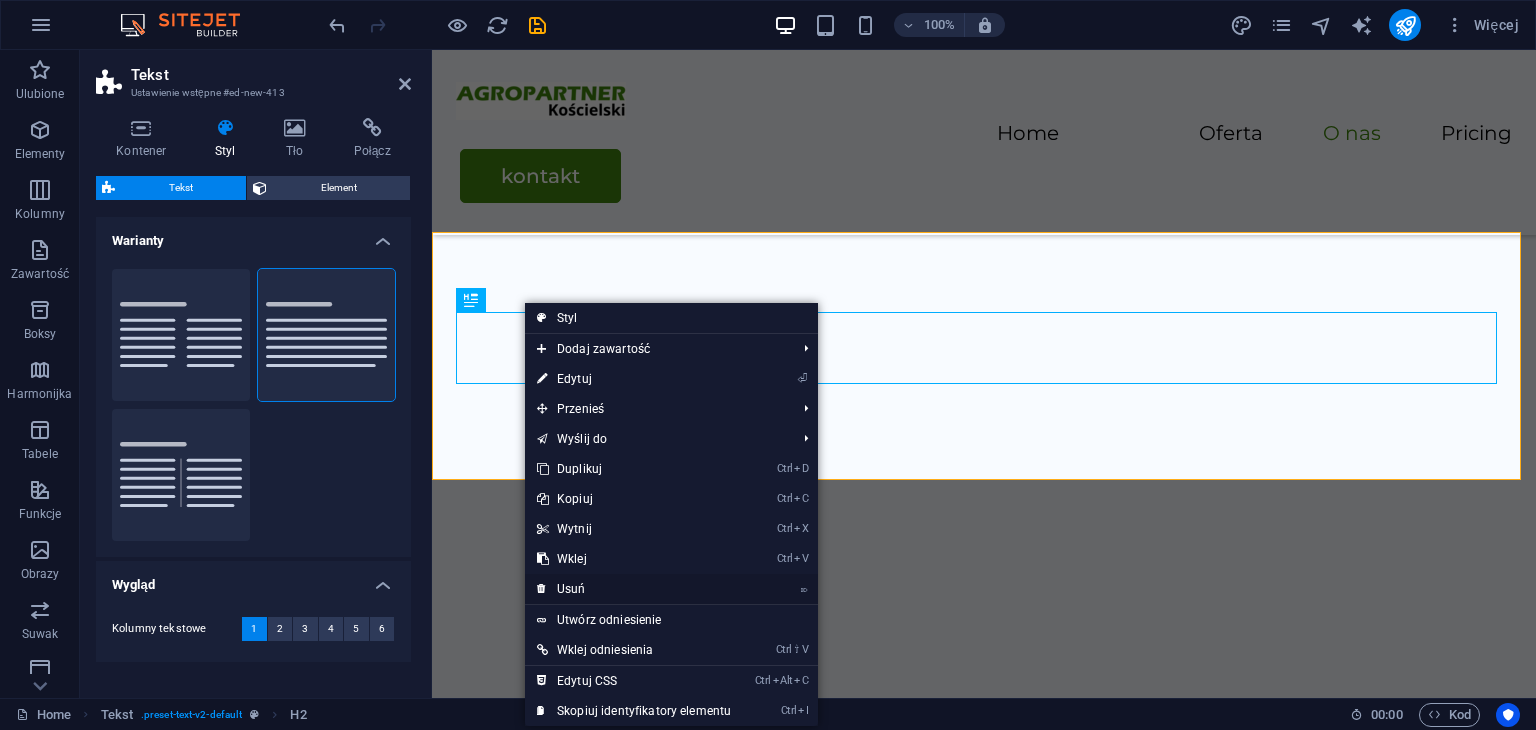 click on "⌦  Usuń" at bounding box center (634, 589) 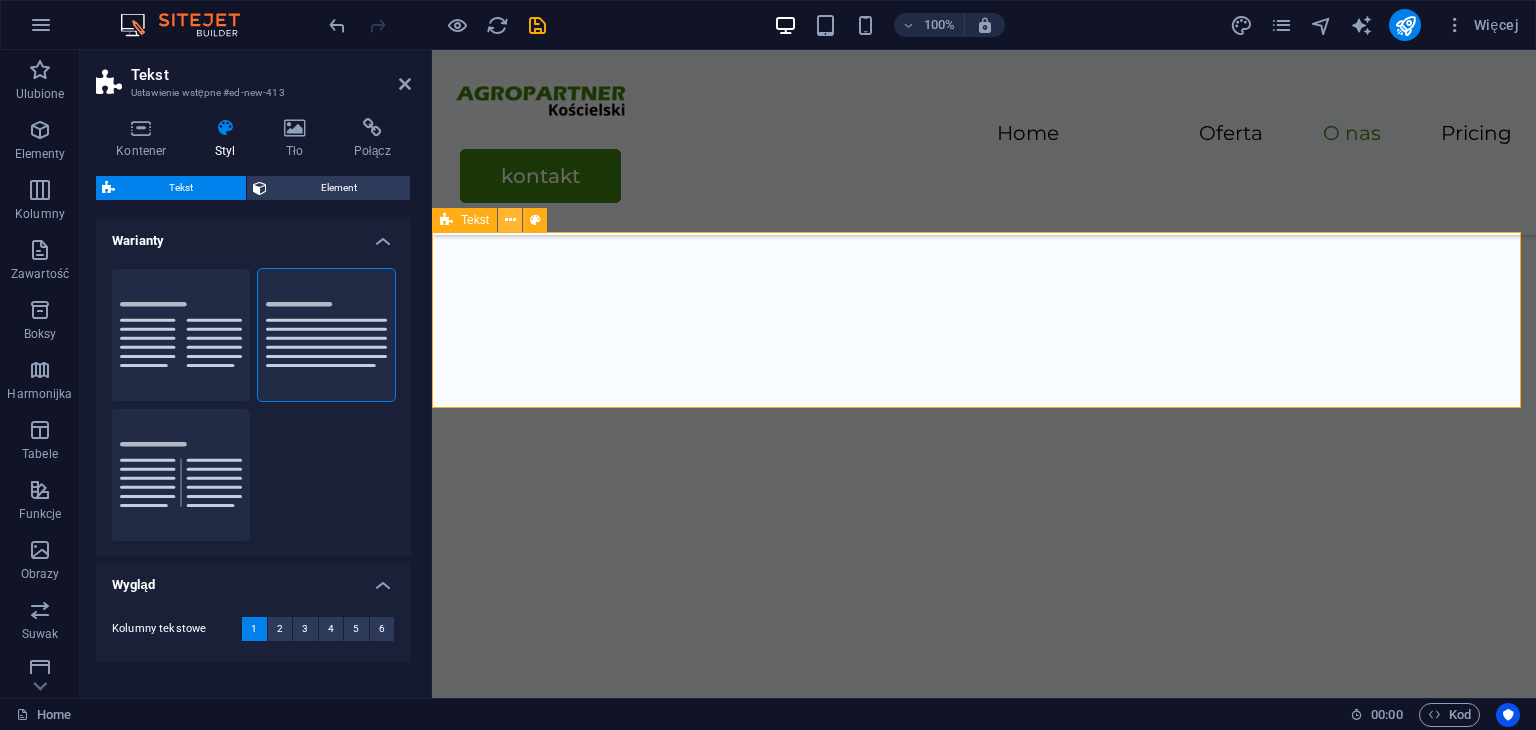 click at bounding box center (510, 220) 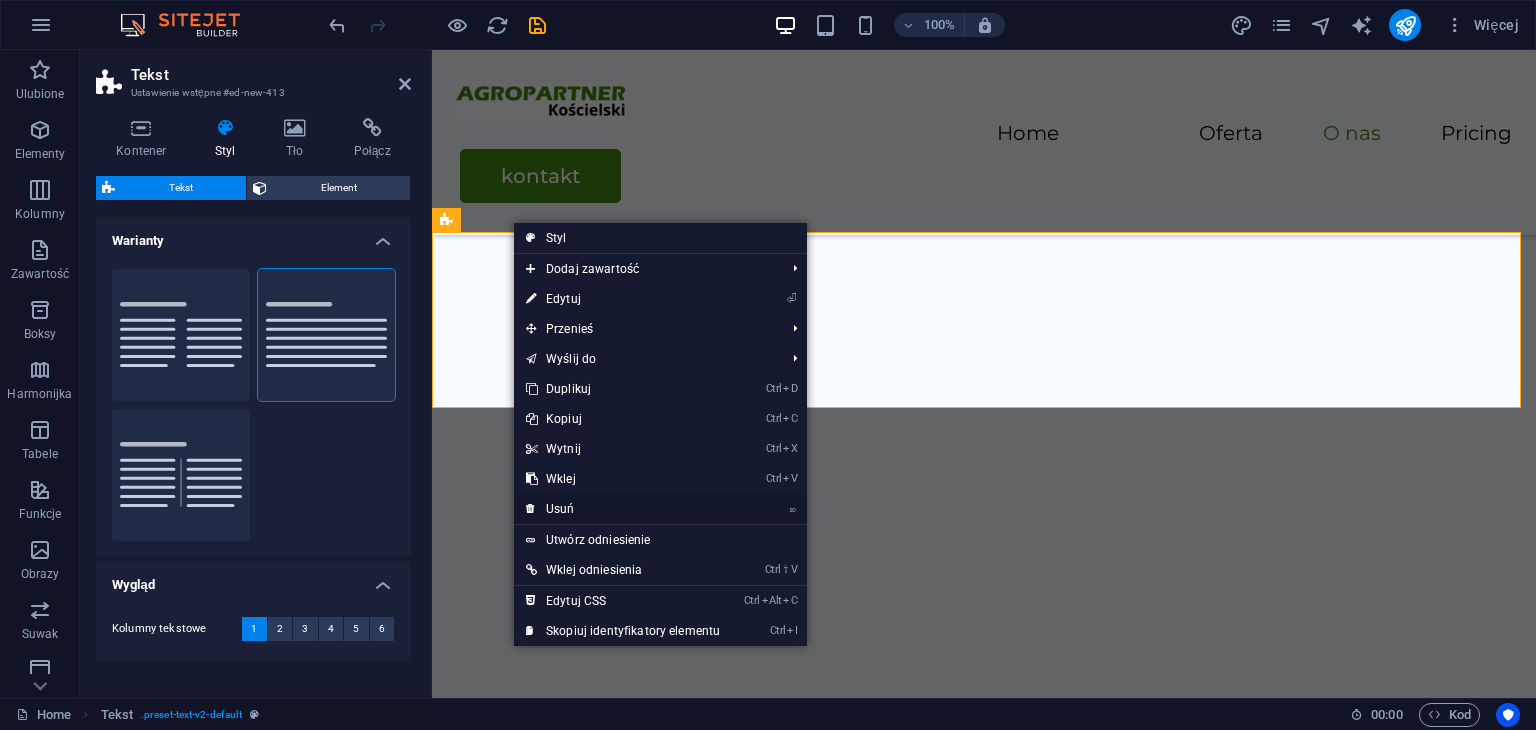 click on "⌦  Usuń" at bounding box center [623, 509] 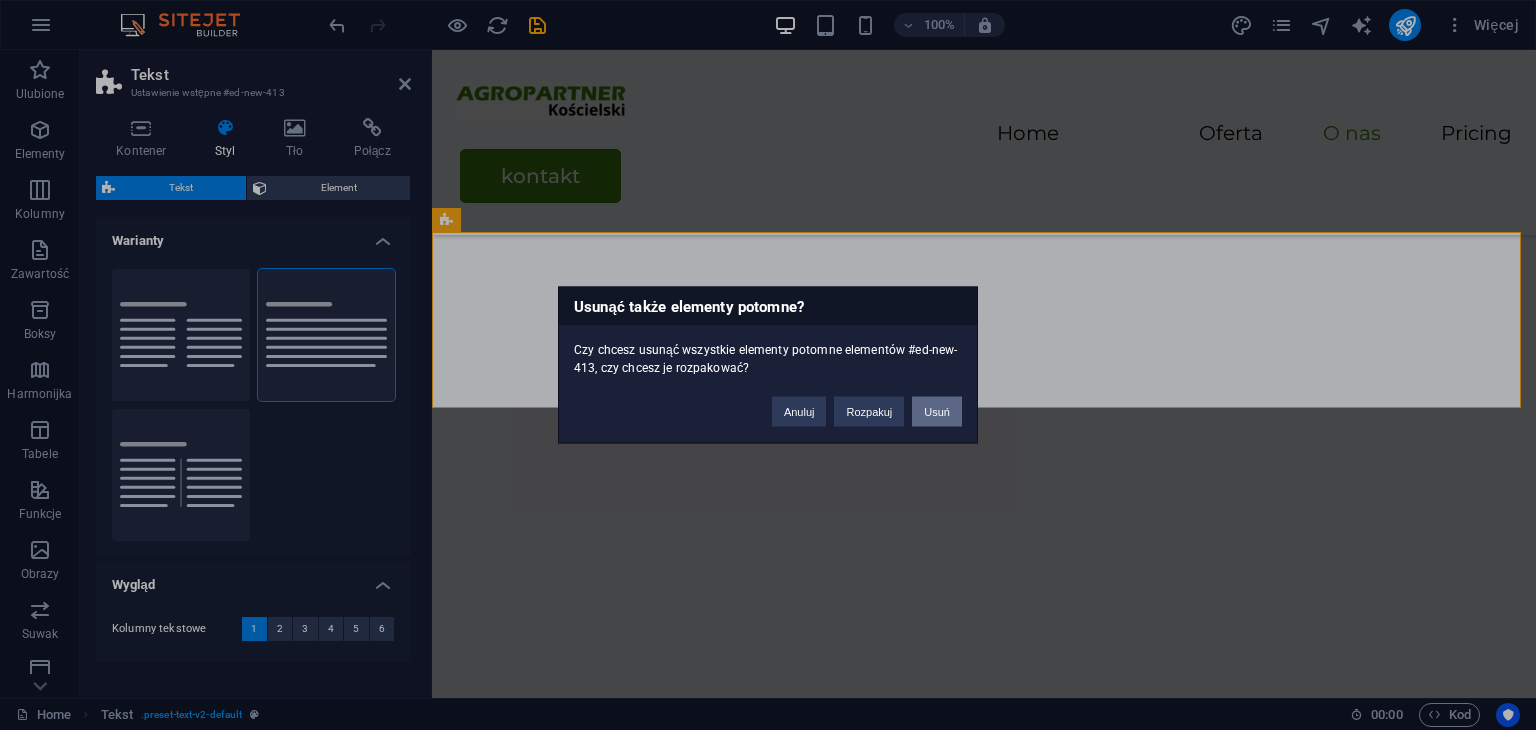 click on "Usuń" at bounding box center (937, 412) 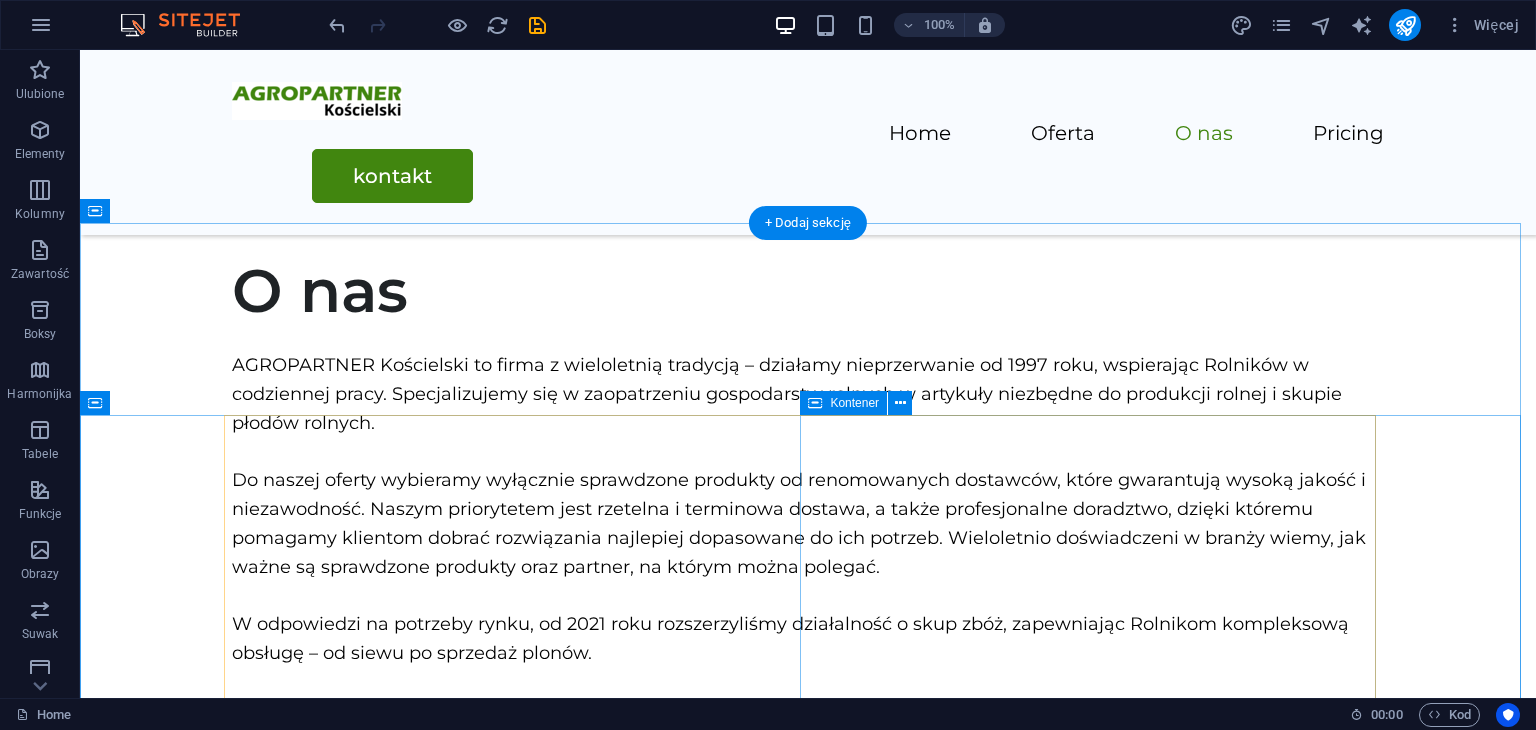 scroll, scrollTop: 2029, scrollLeft: 0, axis: vertical 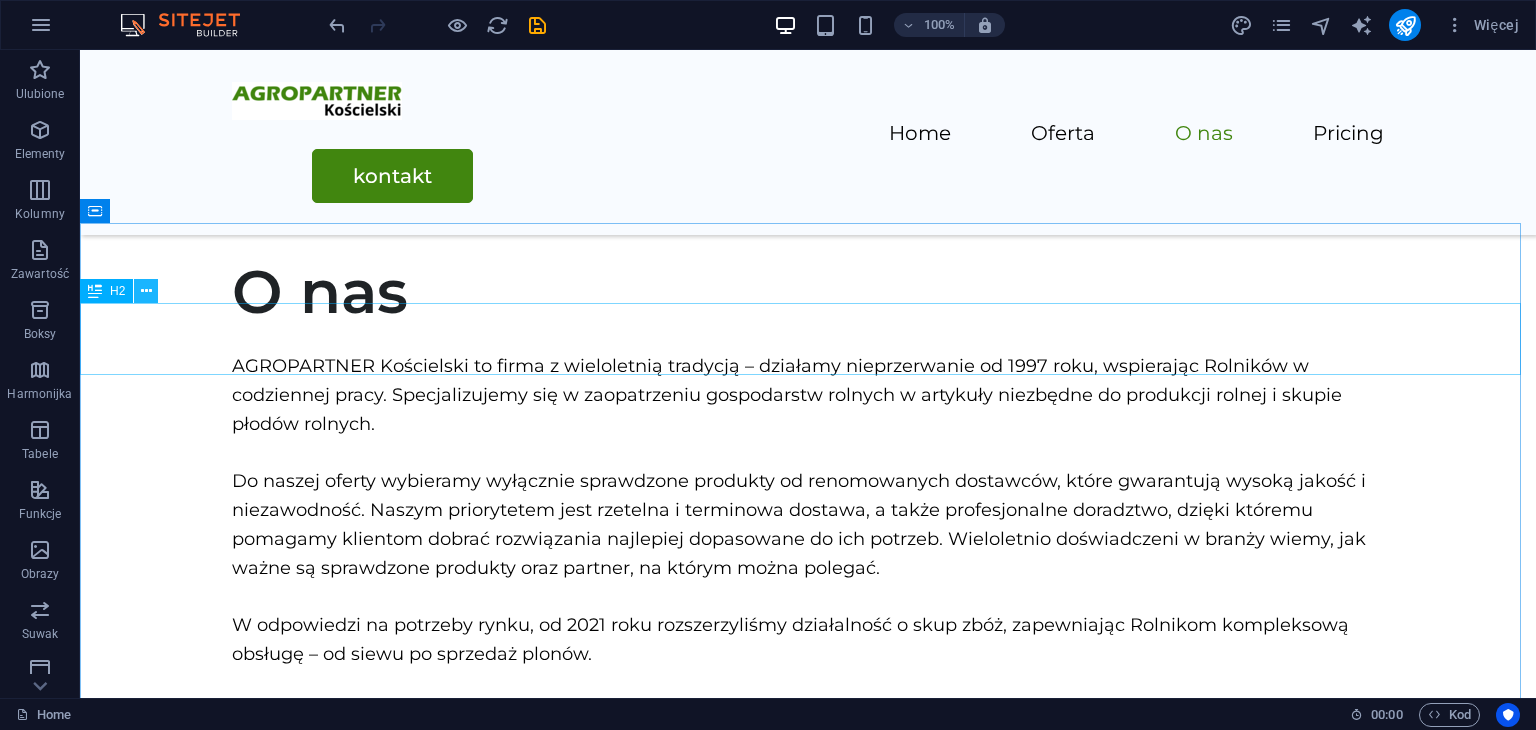 click at bounding box center [146, 291] 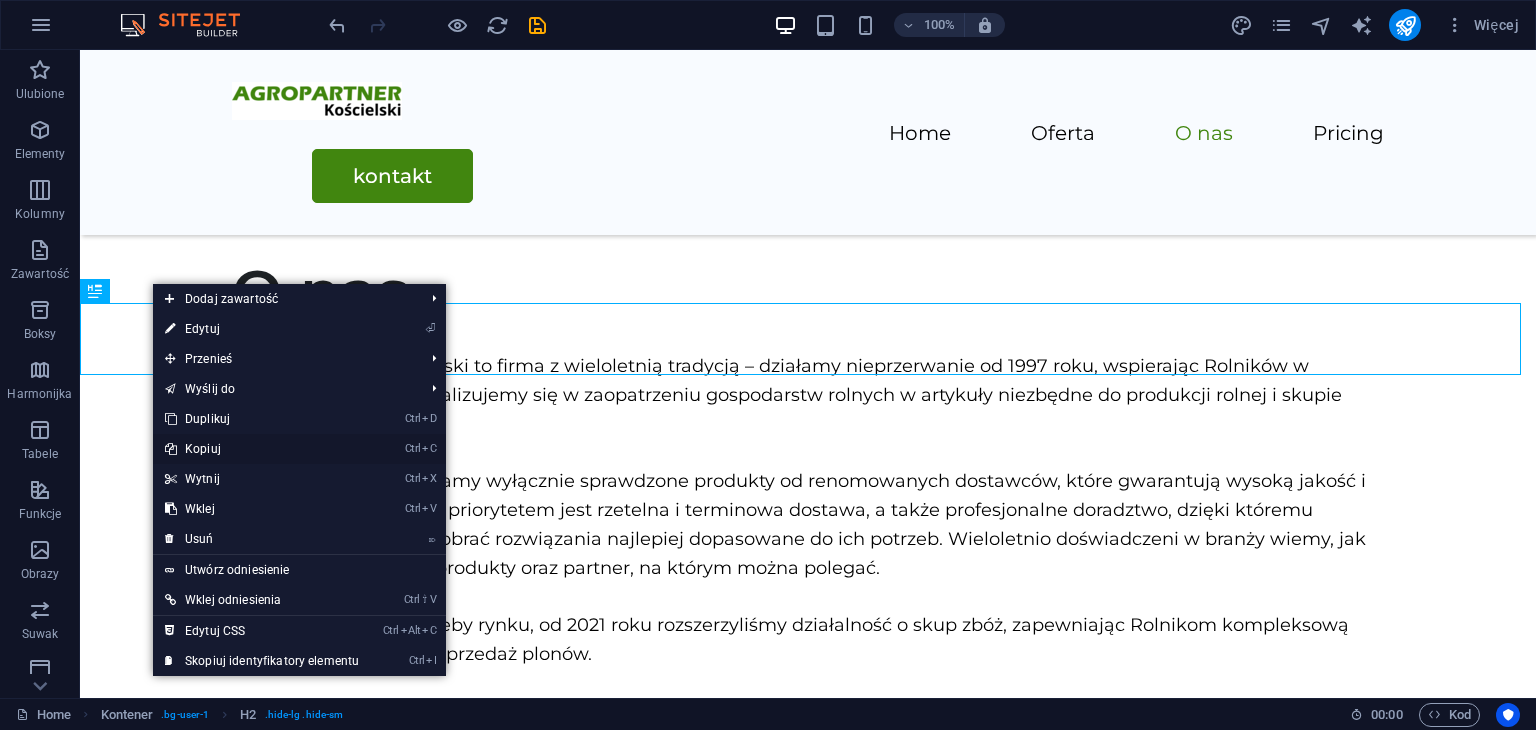 click on "Ctrl C  Kopiuj" at bounding box center (262, 449) 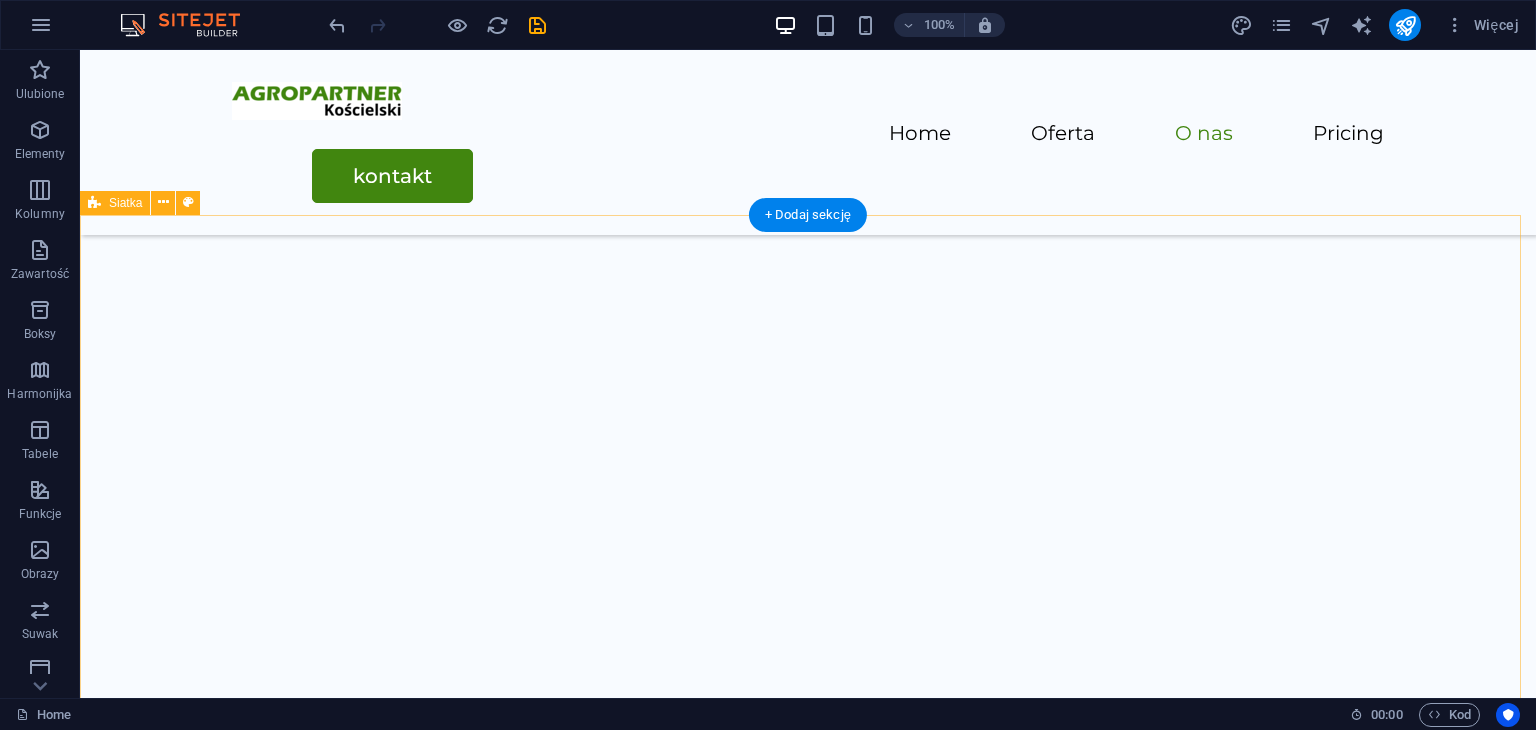 scroll, scrollTop: 2897, scrollLeft: 0, axis: vertical 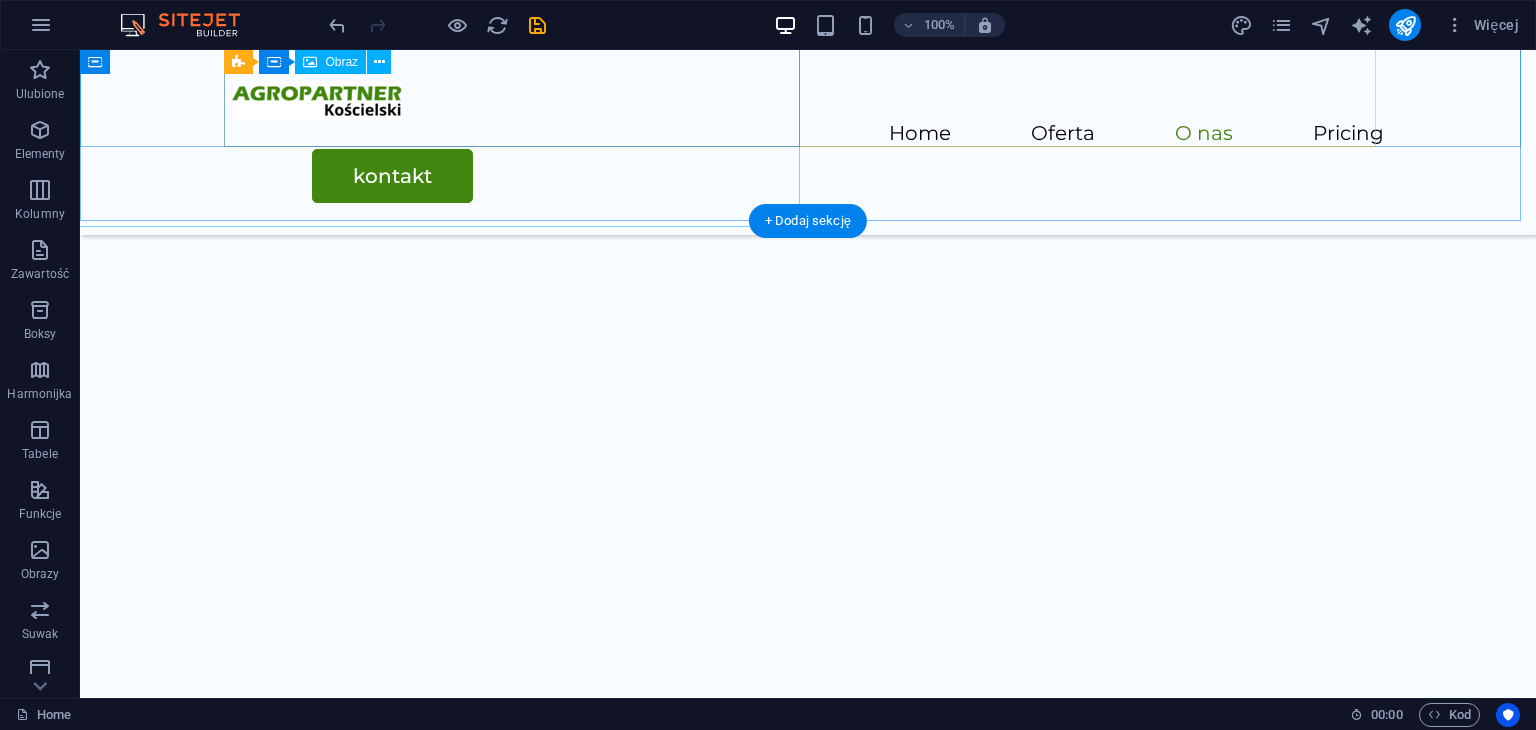 click at bounding box center (-66, 1773) 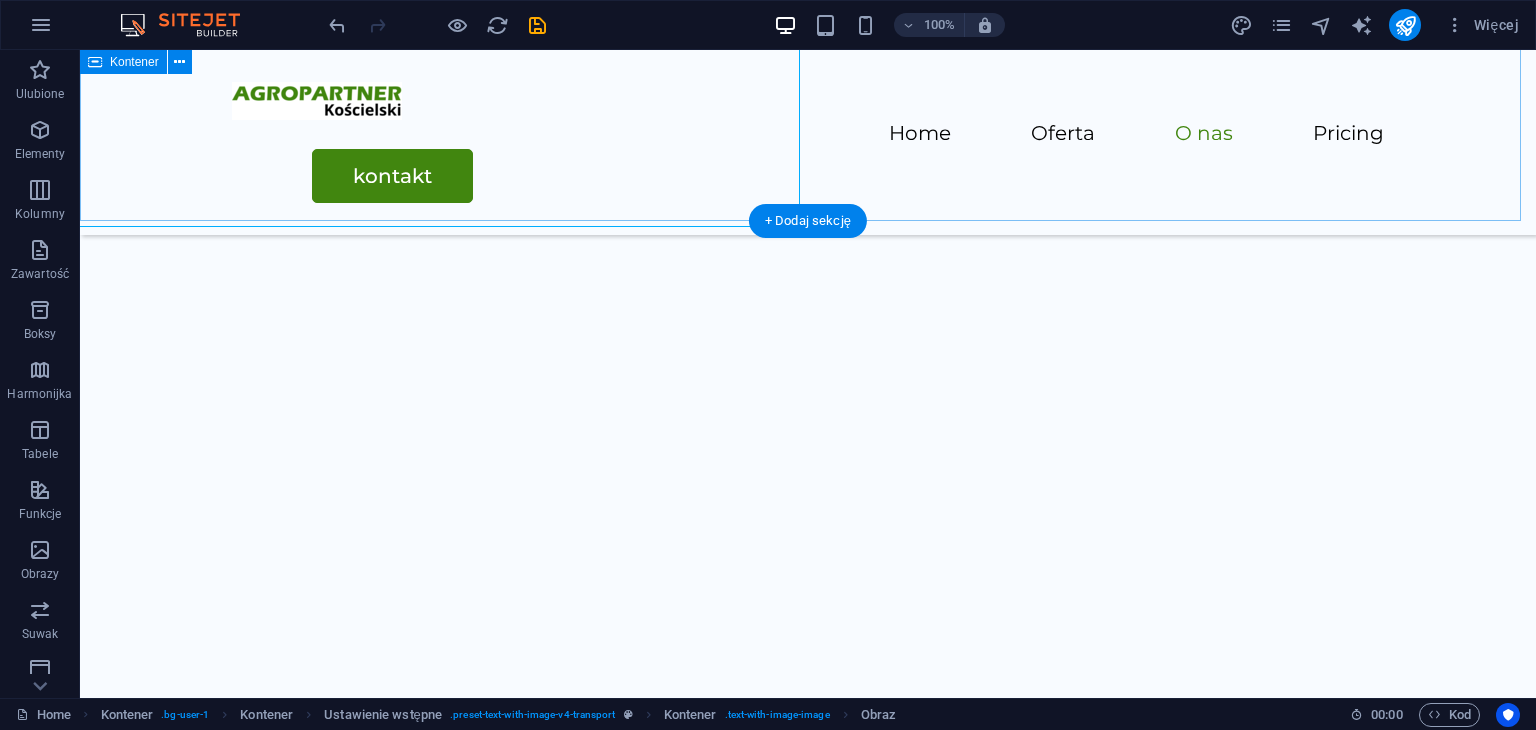 click on "kontakt   I have read and understand the privacy policy. Nieczytelny? Załaduj nowy Submit" at bounding box center [808, 1074] 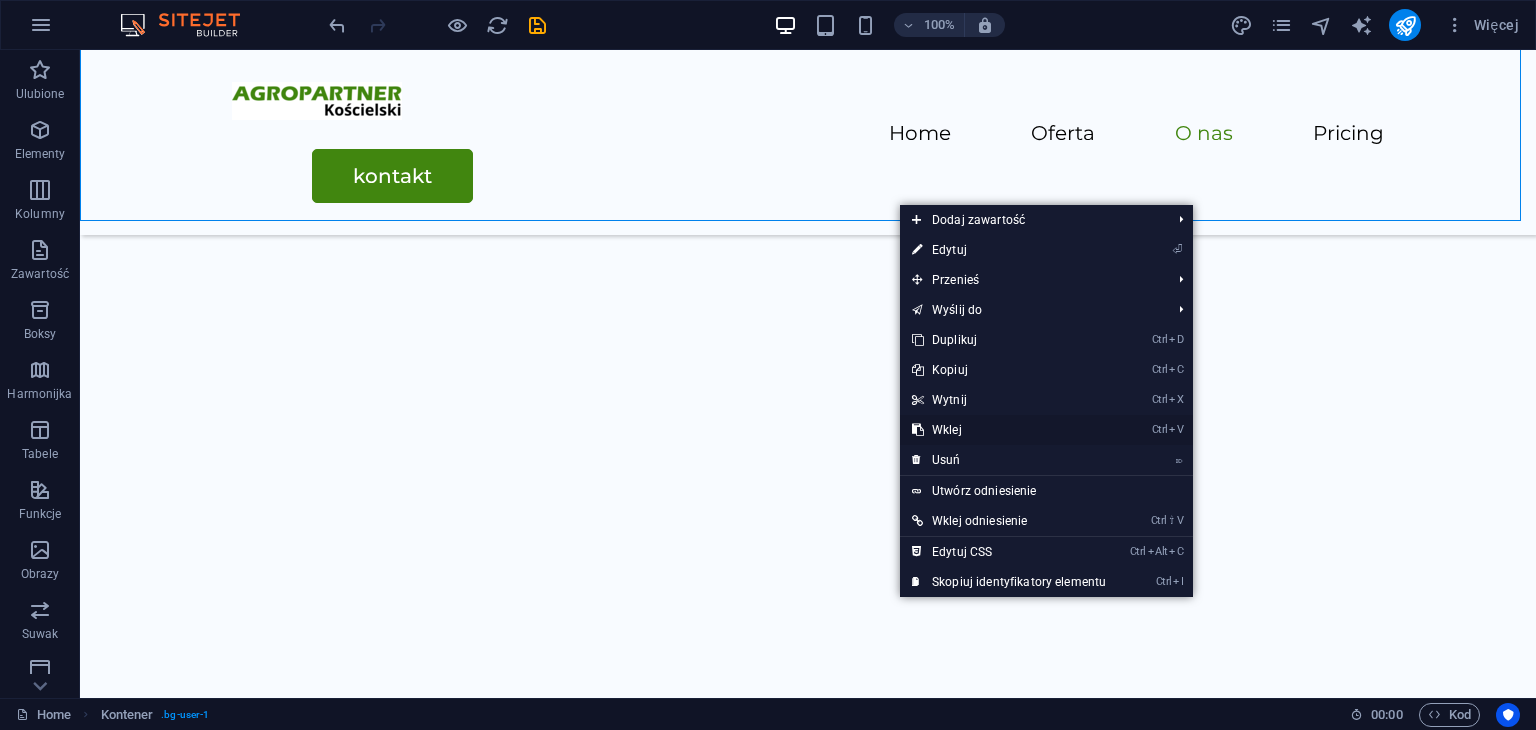 click on "Ctrl V  Wklej" at bounding box center (1009, 430) 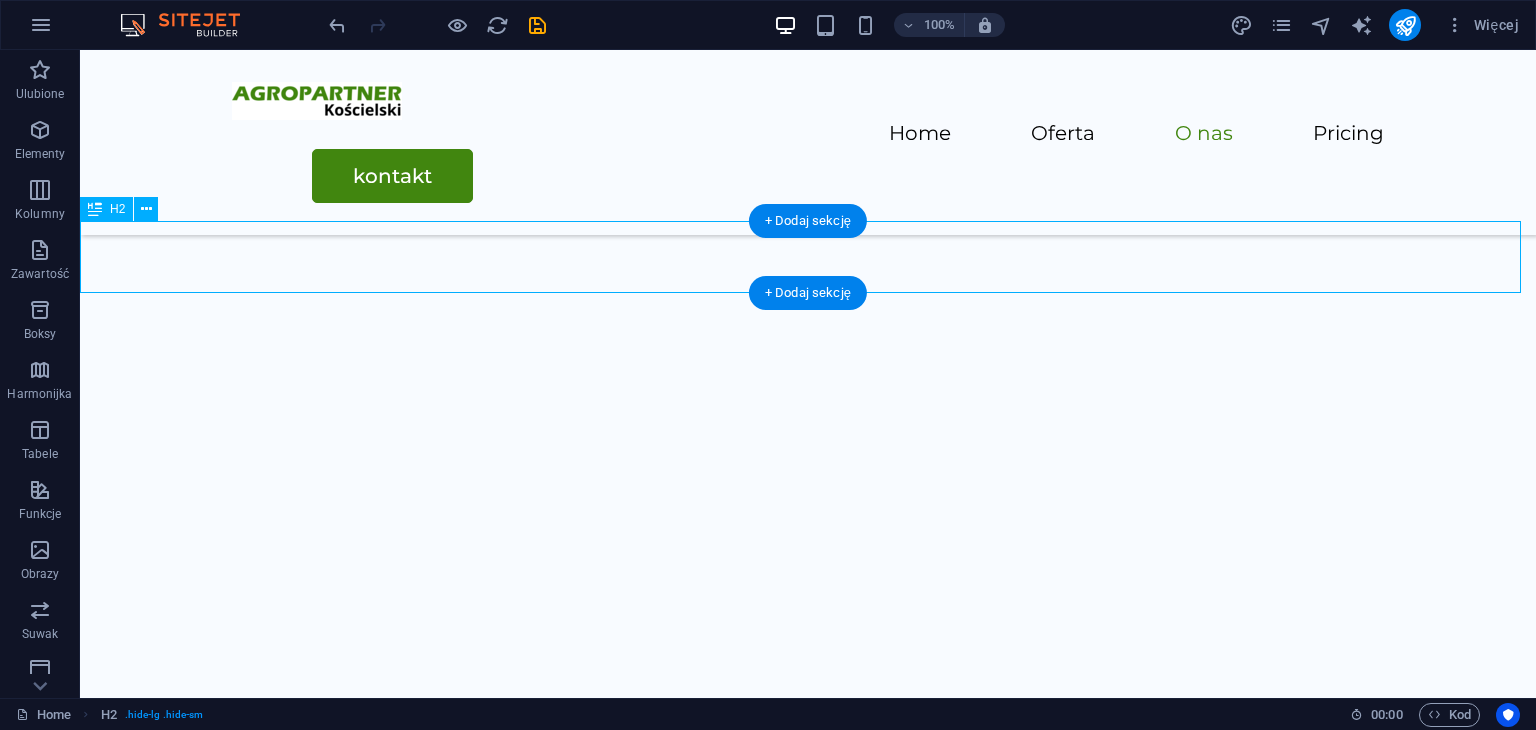 click on "kontakt" at bounding box center (808, 1543) 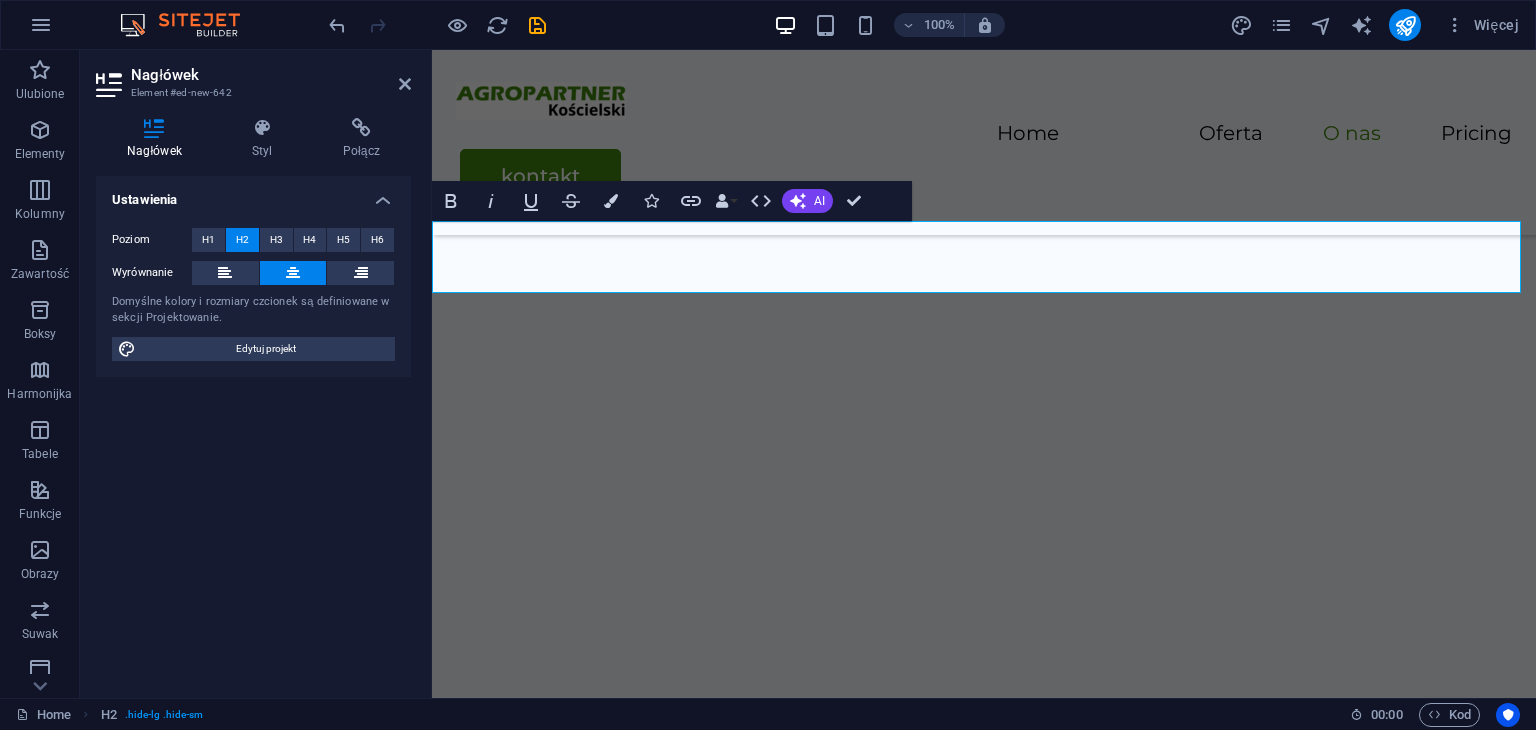 click on "kontakt" at bounding box center (984, 1600) 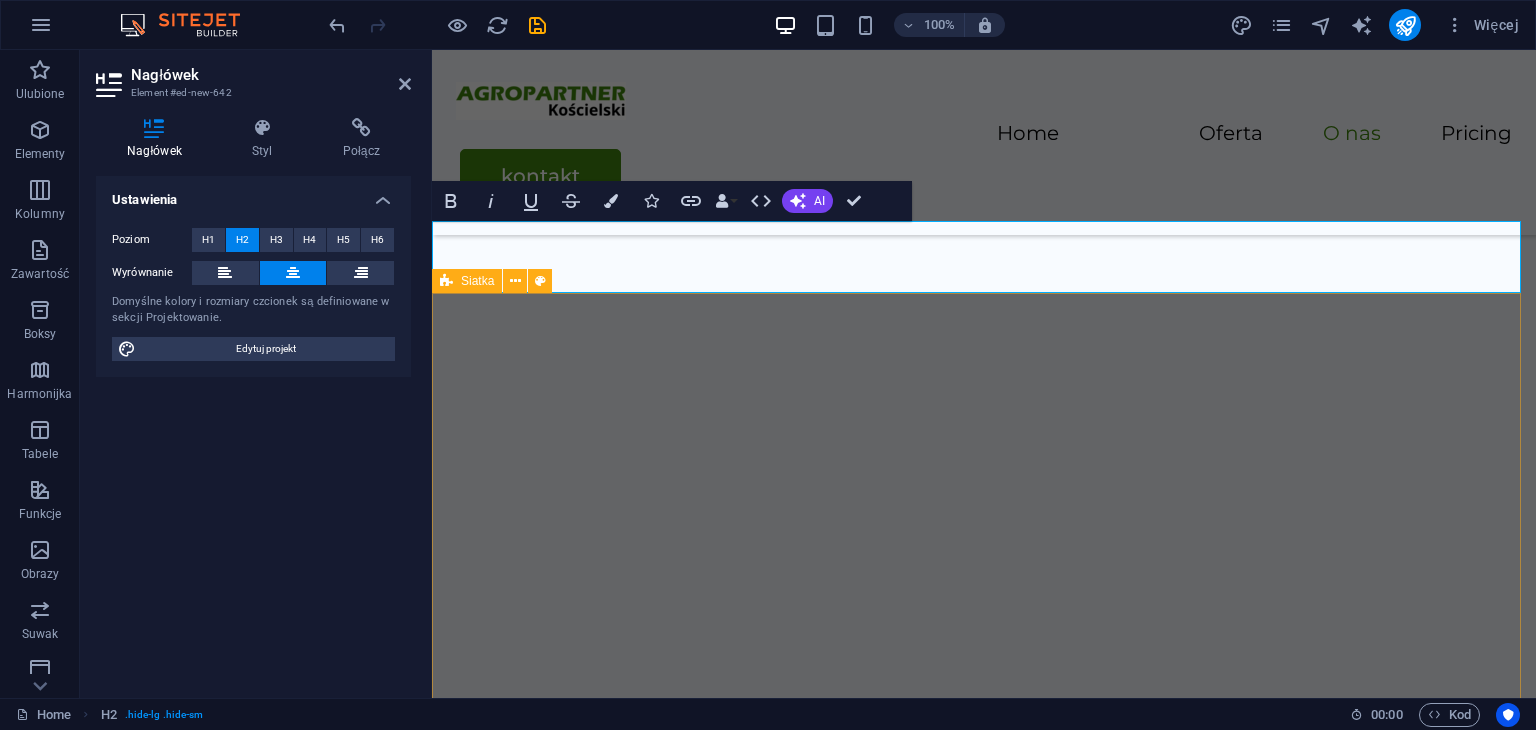 click on "Headline Lorem ipsum dolor sit amet, consectetuer adipiscing elit. Aenean commodo ligula eget dolor. Lorem ipsum dolor sit amet, consectetuer adipiscing elit leget dolor. Headline Lorem ipsum dolor sit amet, consectetuer adipiscing elit. Aenean commodo ligula eget dolor. Lorem ipsum dolor sit amet, consectetuer adipiscing elit leget dolor. Headline Lorem ipsum dolor sit amet, consectetuer adipiscing elit. Aenean commodo ligula eget dolor. Lorem ipsum dolor sit amet, consectetuer adipiscing elit leget dolor. Headline Lorem ipsum dolor sit amet, consectetuer adipiscing elit. Aenean commodo ligula eget dolor. Lorem ipsum dolor sit amet, consectetuer adipiscing elit leget dolor. Headline Lorem ipsum dolor sit amet, consectetuer adipiscing elit. Aenean commodo ligula eget dolor. Lorem ipsum dolor sit amet, consectetuer adipiscing elit leget dolor. Headline" at bounding box center (984, 2632) 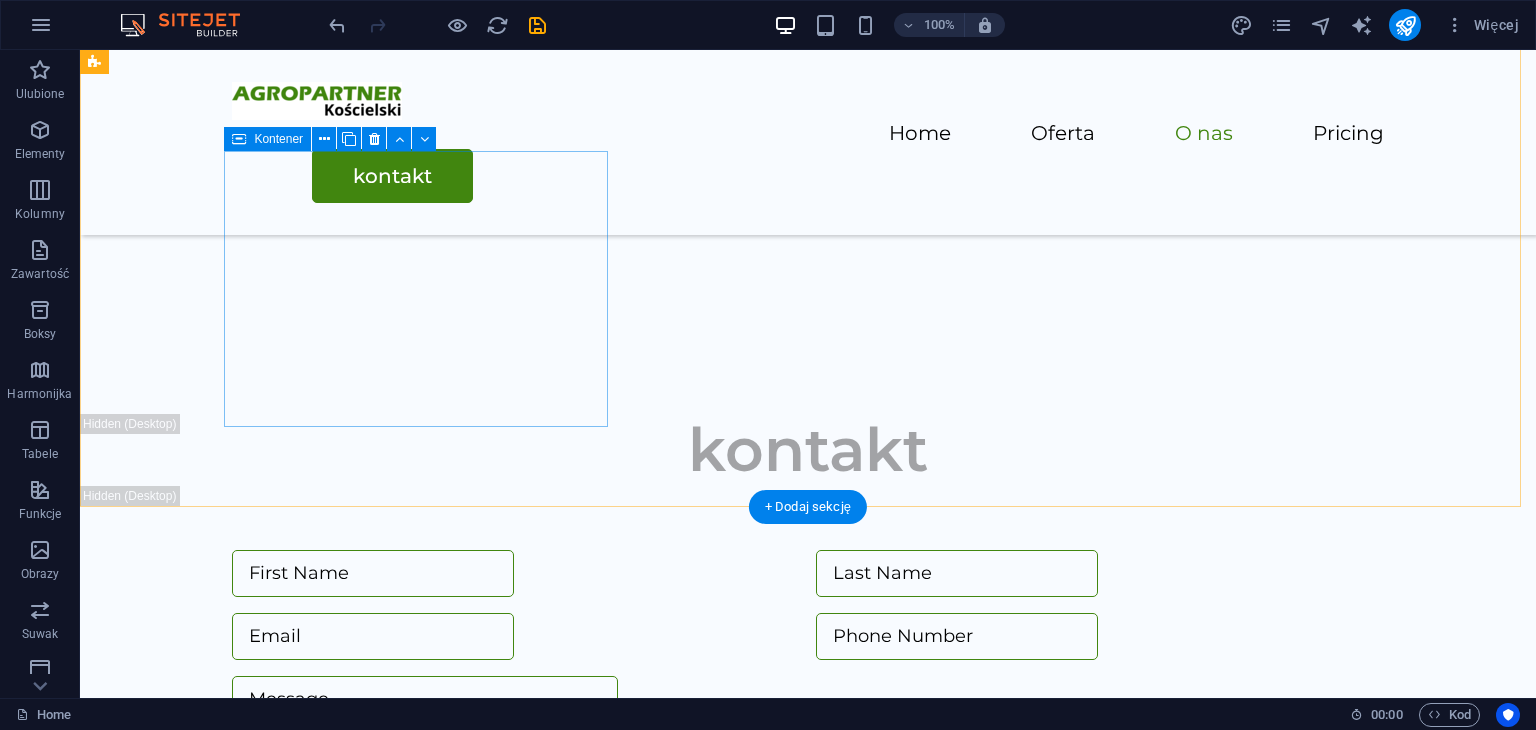 scroll, scrollTop: 3546, scrollLeft: 0, axis: vertical 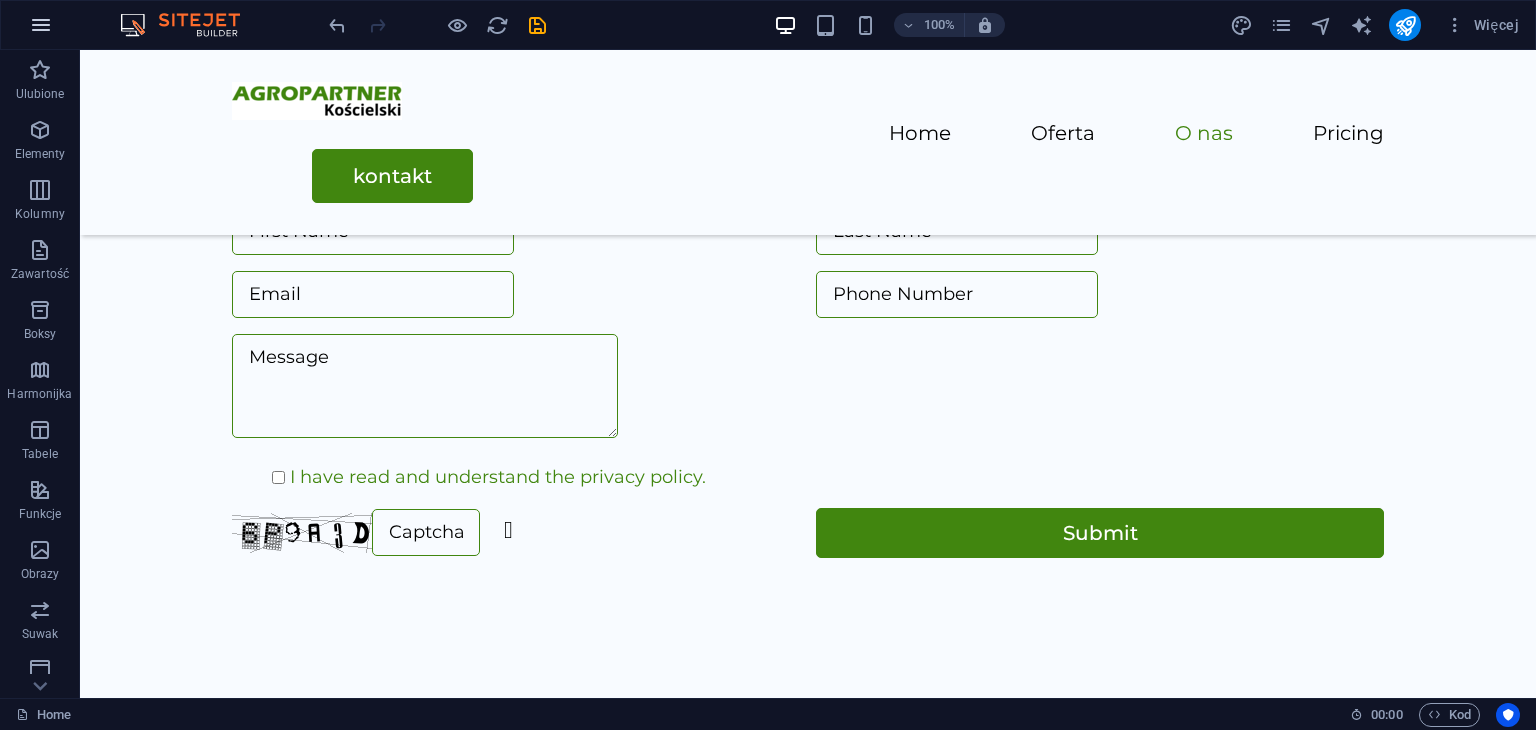 click at bounding box center (41, 25) 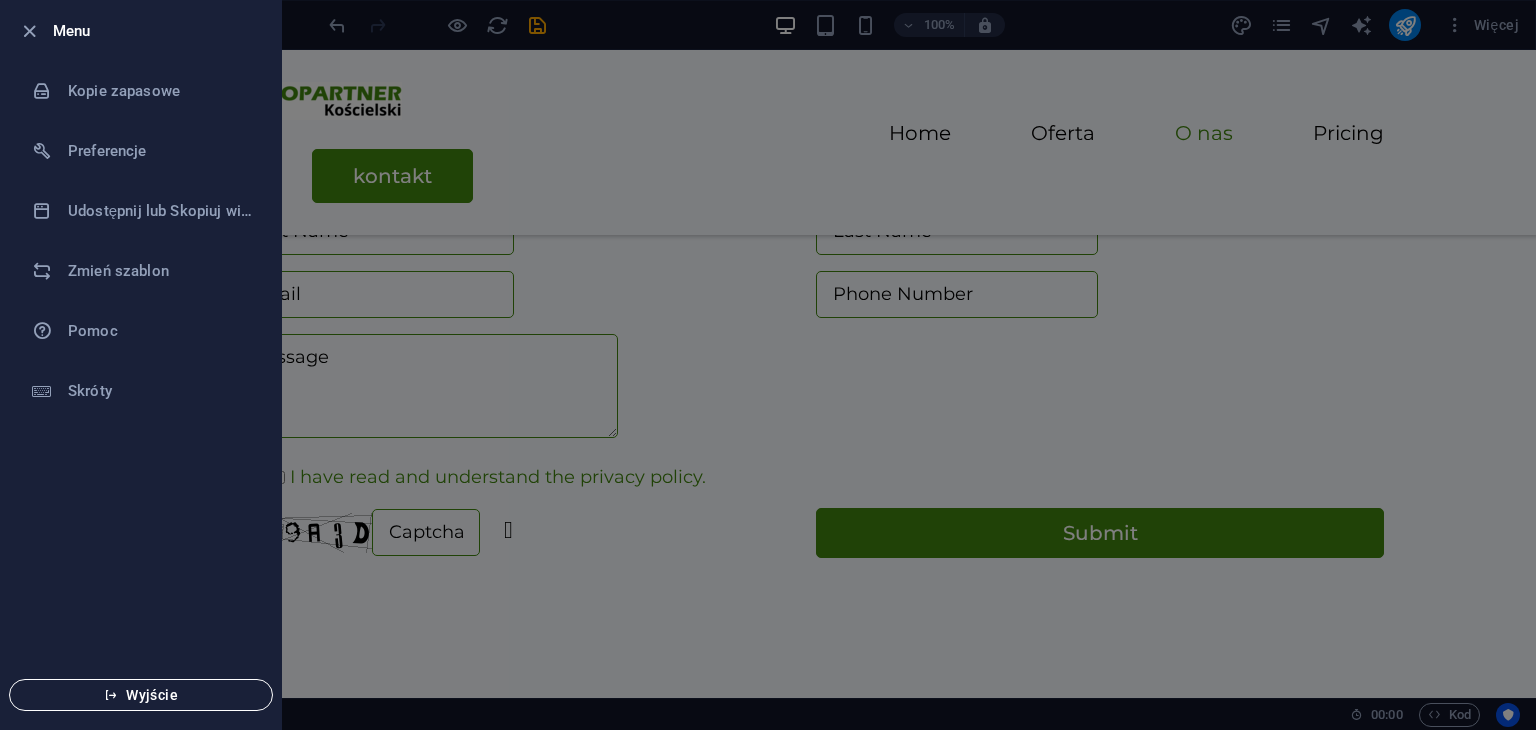 click on "Wyjście" at bounding box center (141, 695) 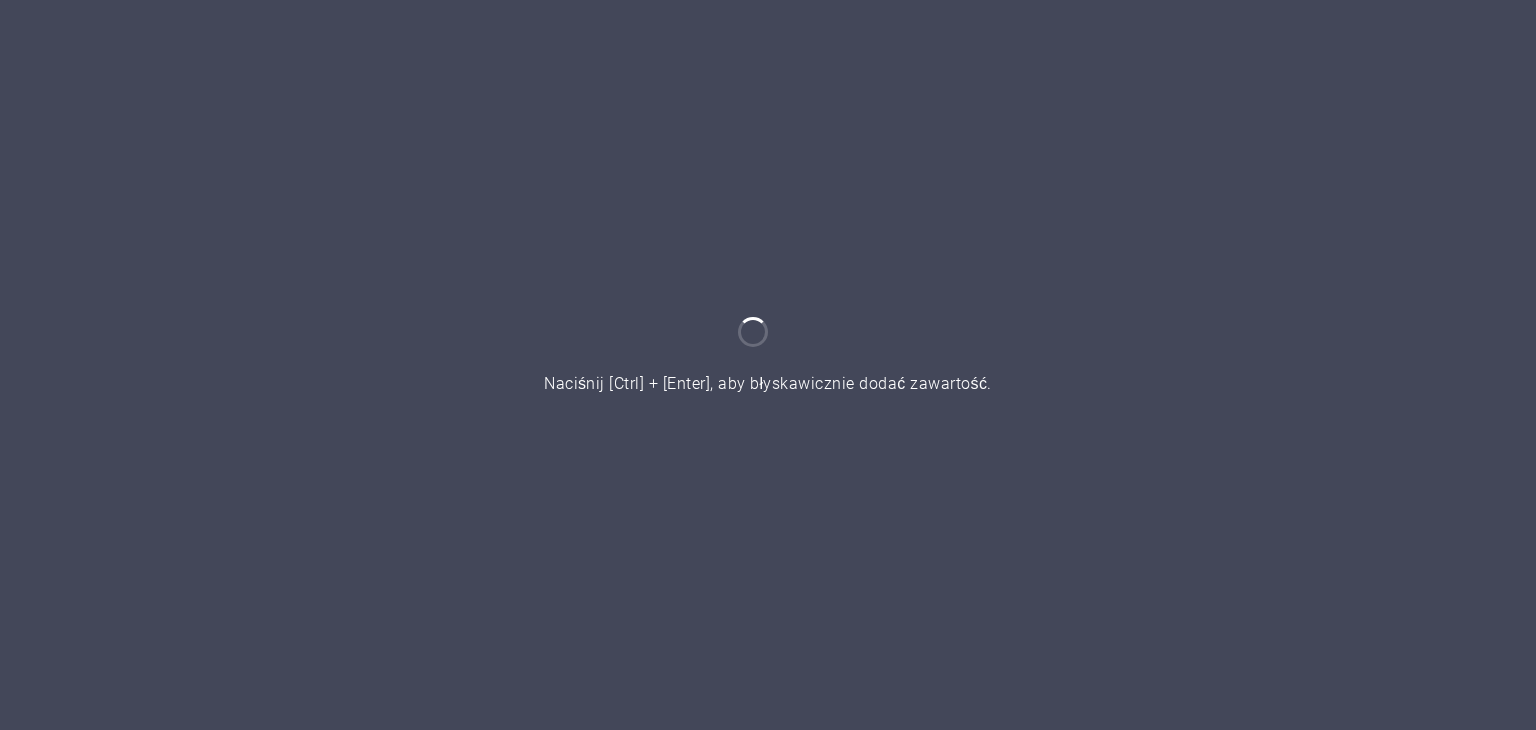 scroll, scrollTop: 0, scrollLeft: 0, axis: both 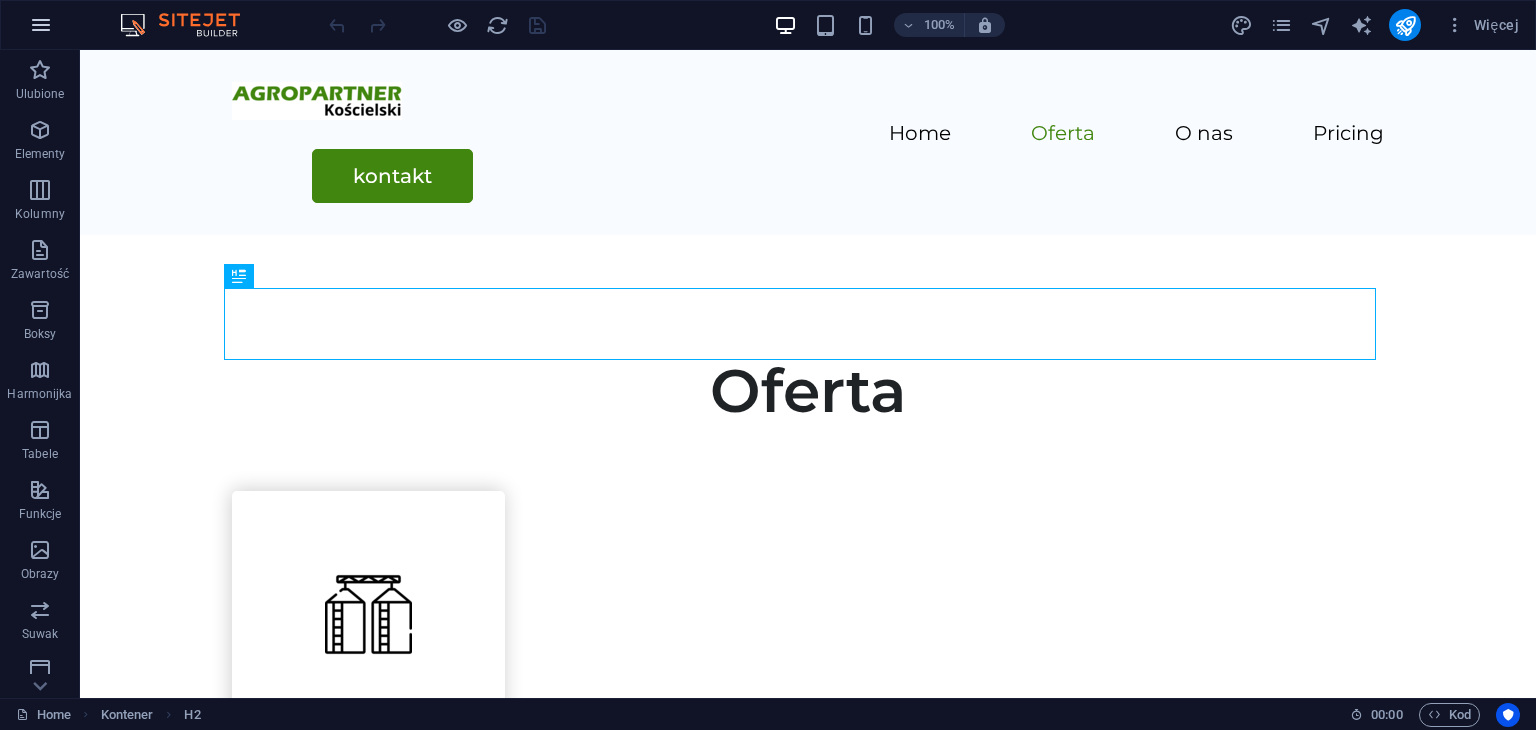 click at bounding box center [41, 25] 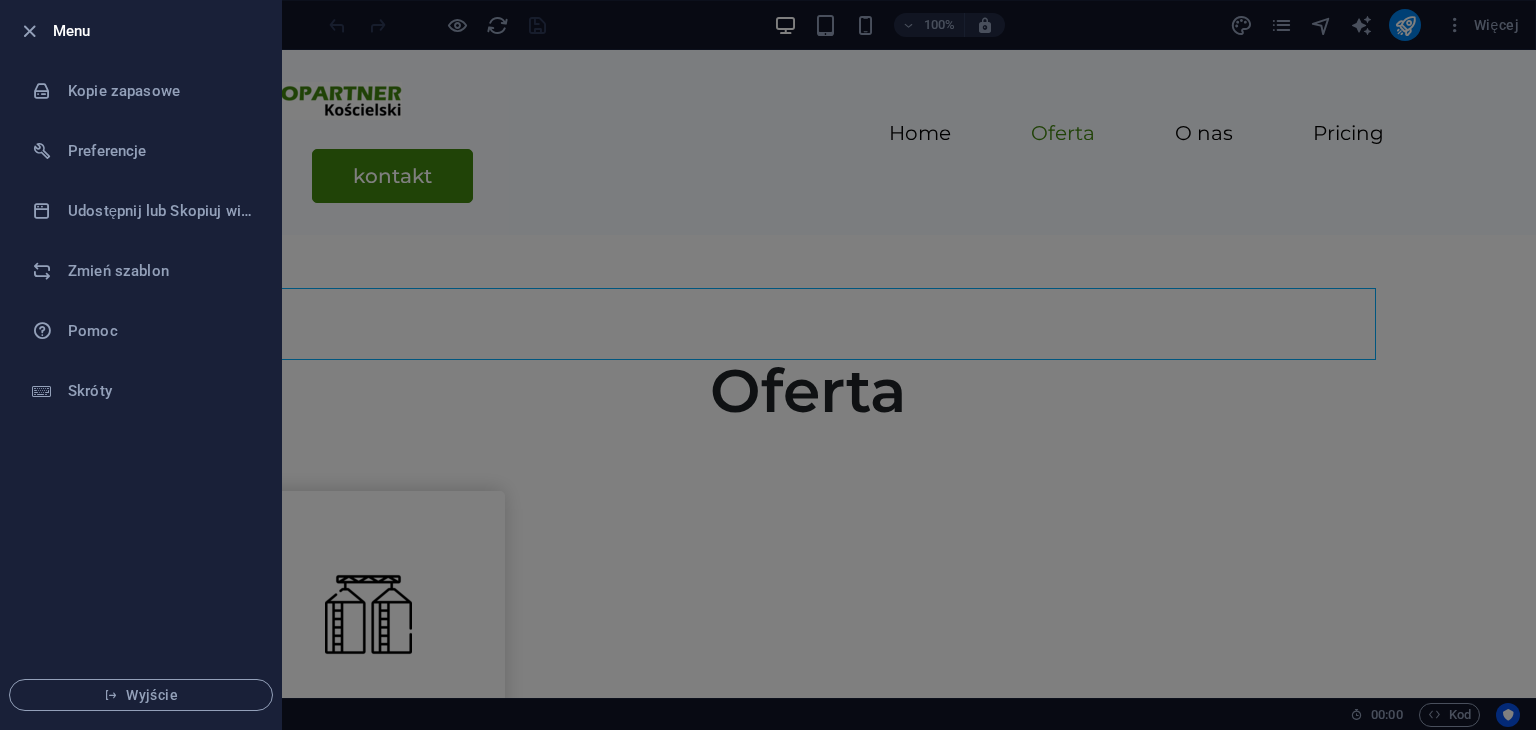 click at bounding box center [35, 31] 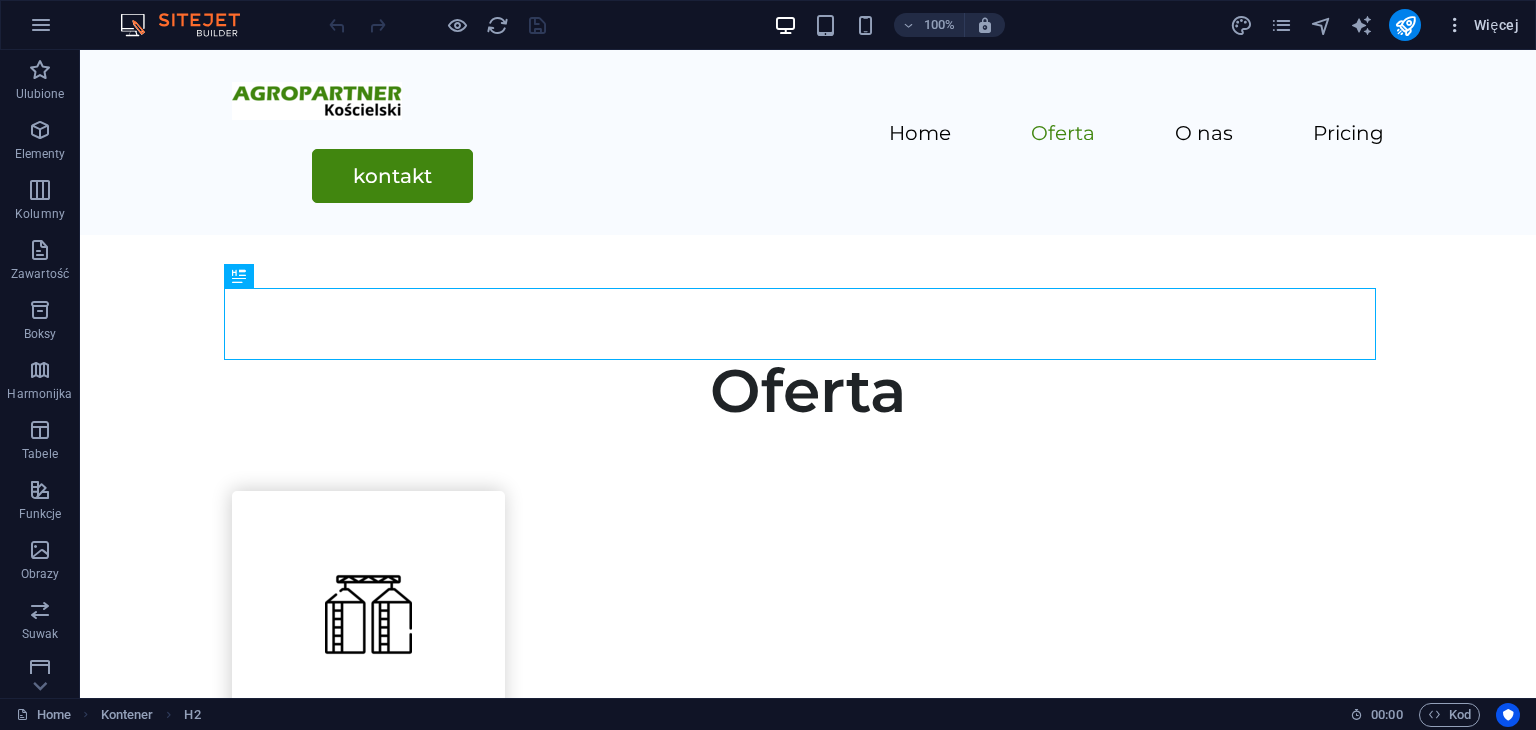 click on "Więcej" at bounding box center (1482, 25) 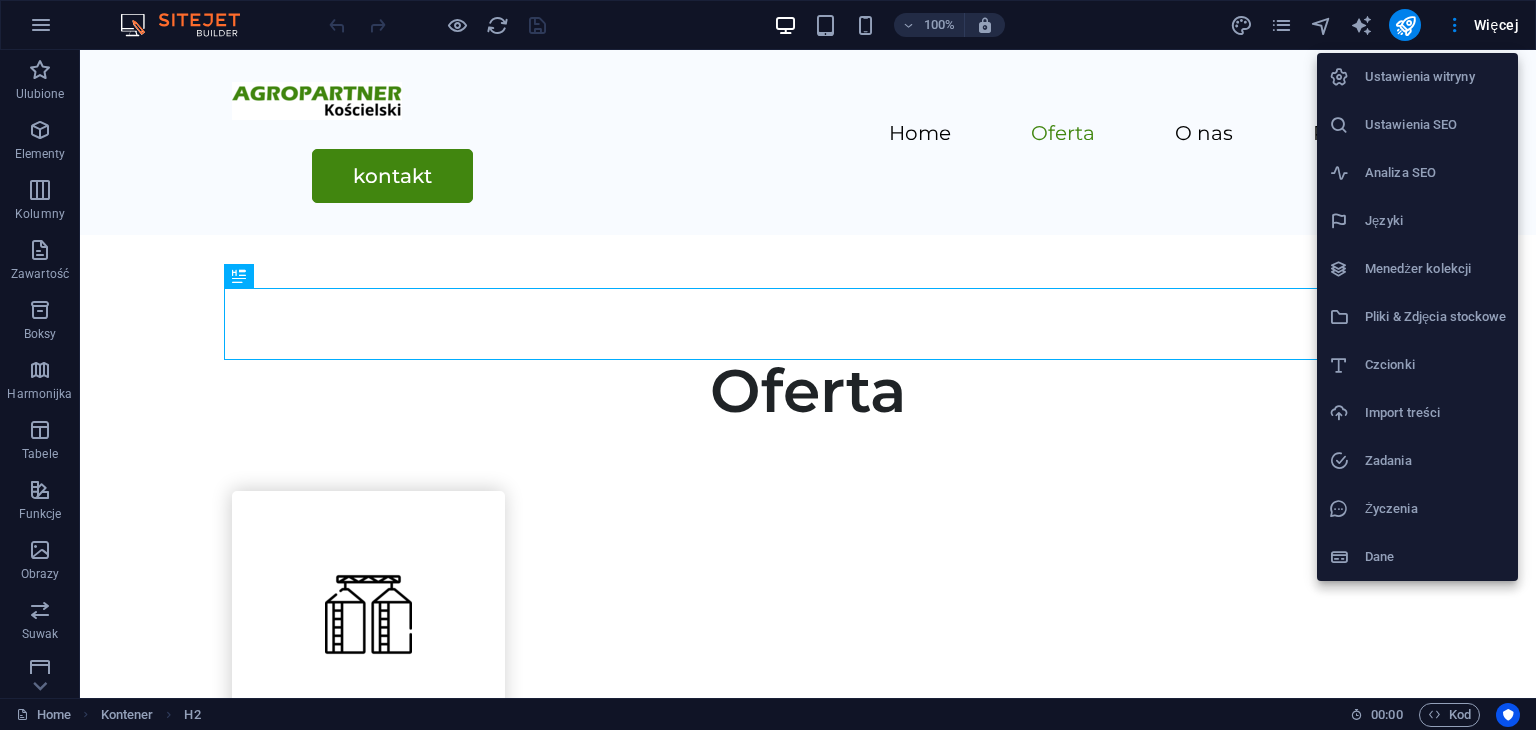 click at bounding box center [768, 365] 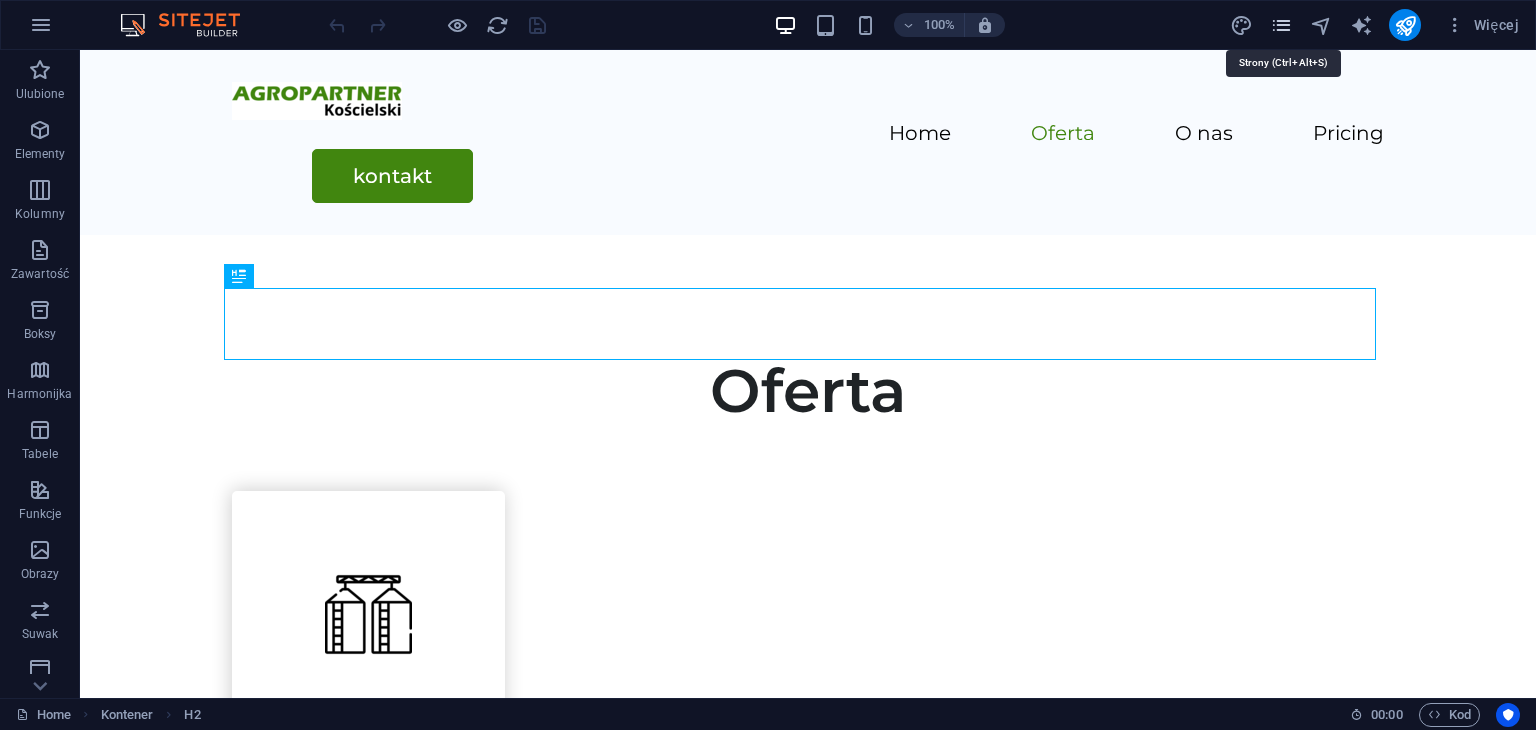 click at bounding box center (1281, 25) 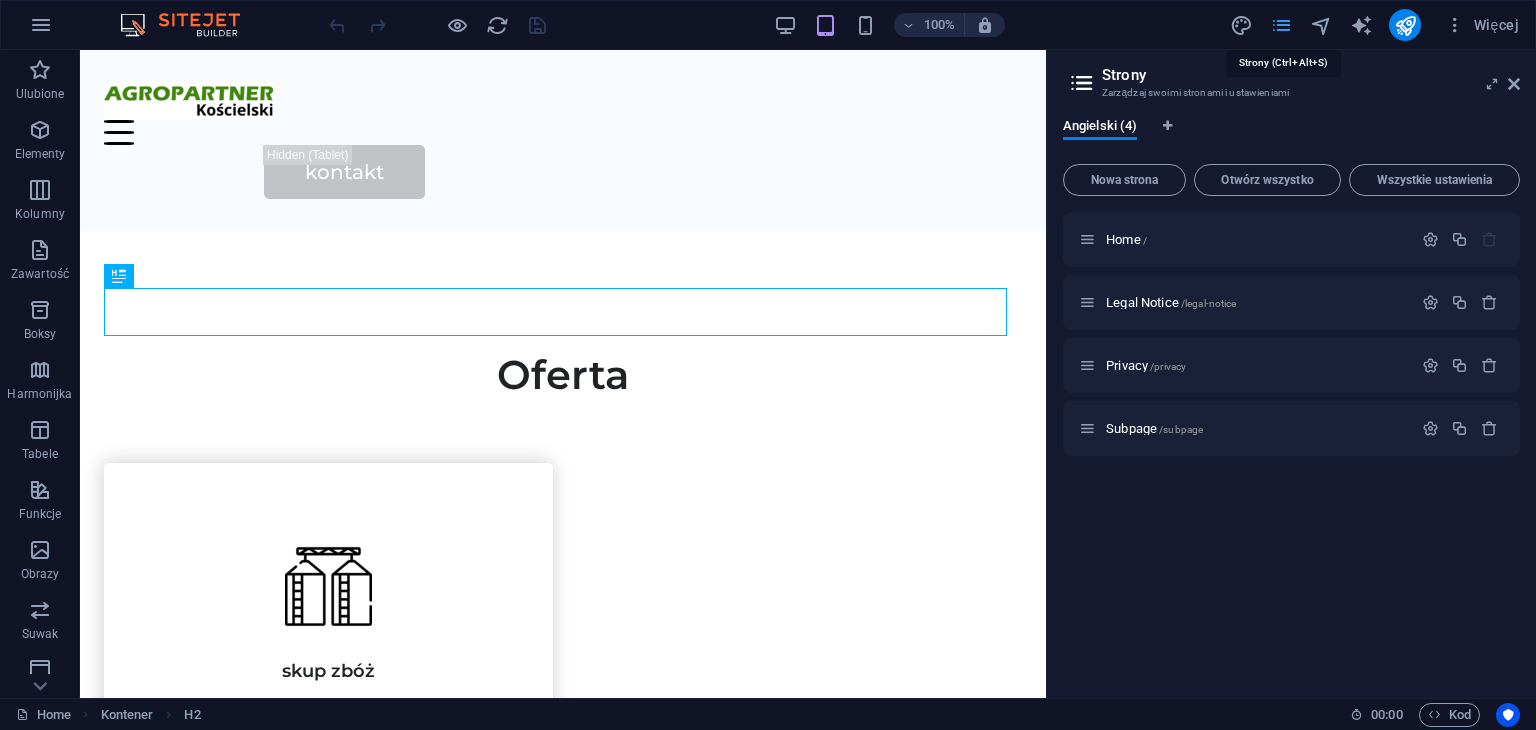 click at bounding box center [1281, 25] 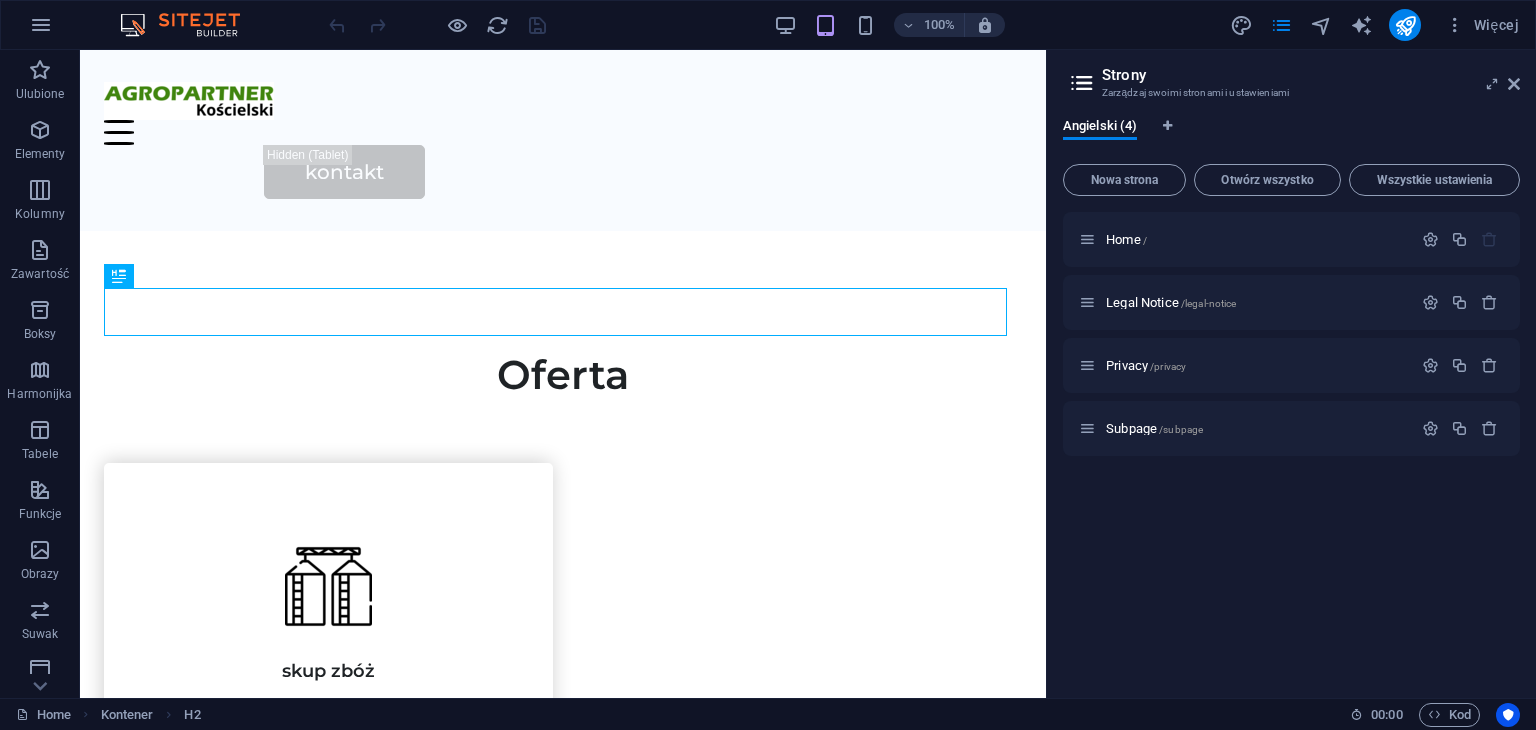 click on "100% Więcej" at bounding box center [926, 25] 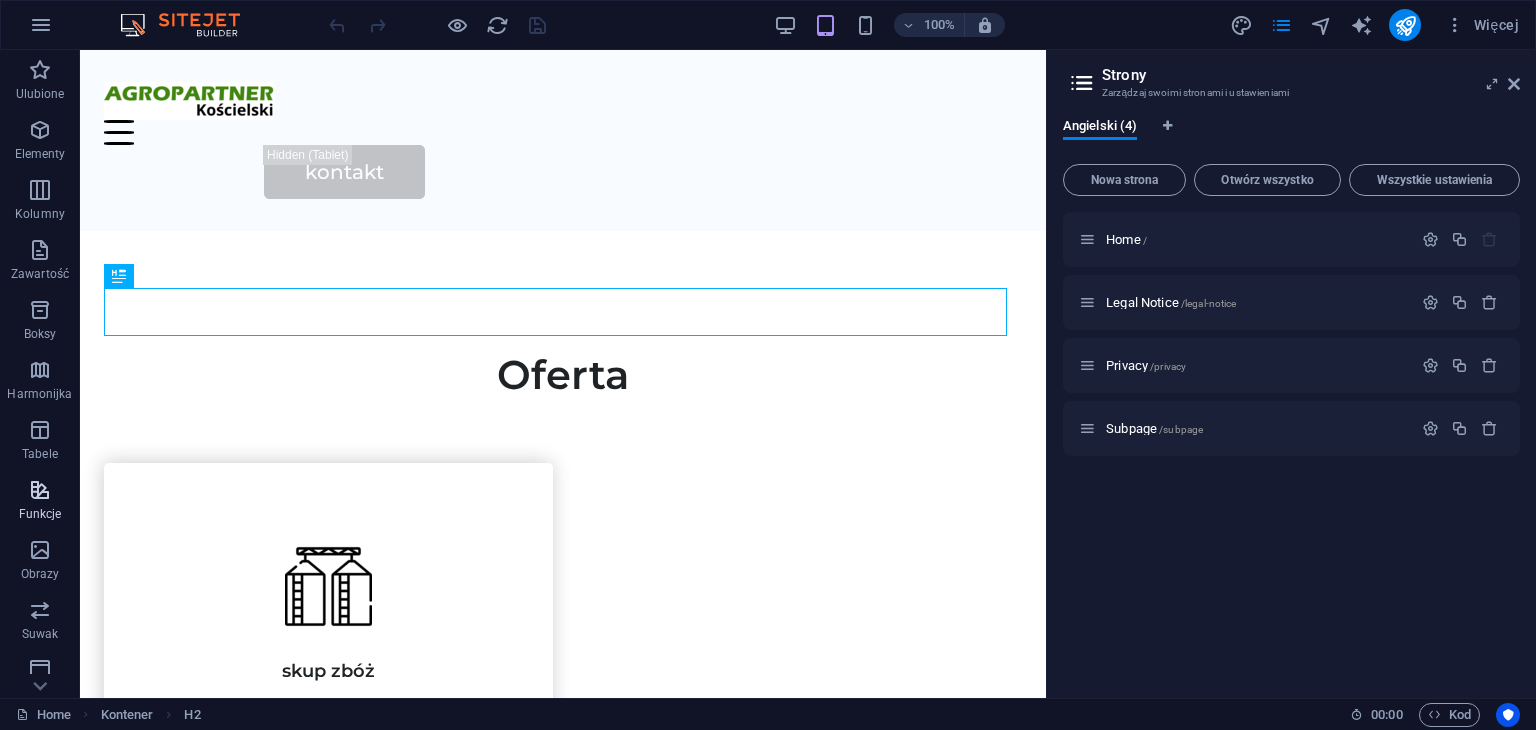 scroll, scrollTop: 252, scrollLeft: 0, axis: vertical 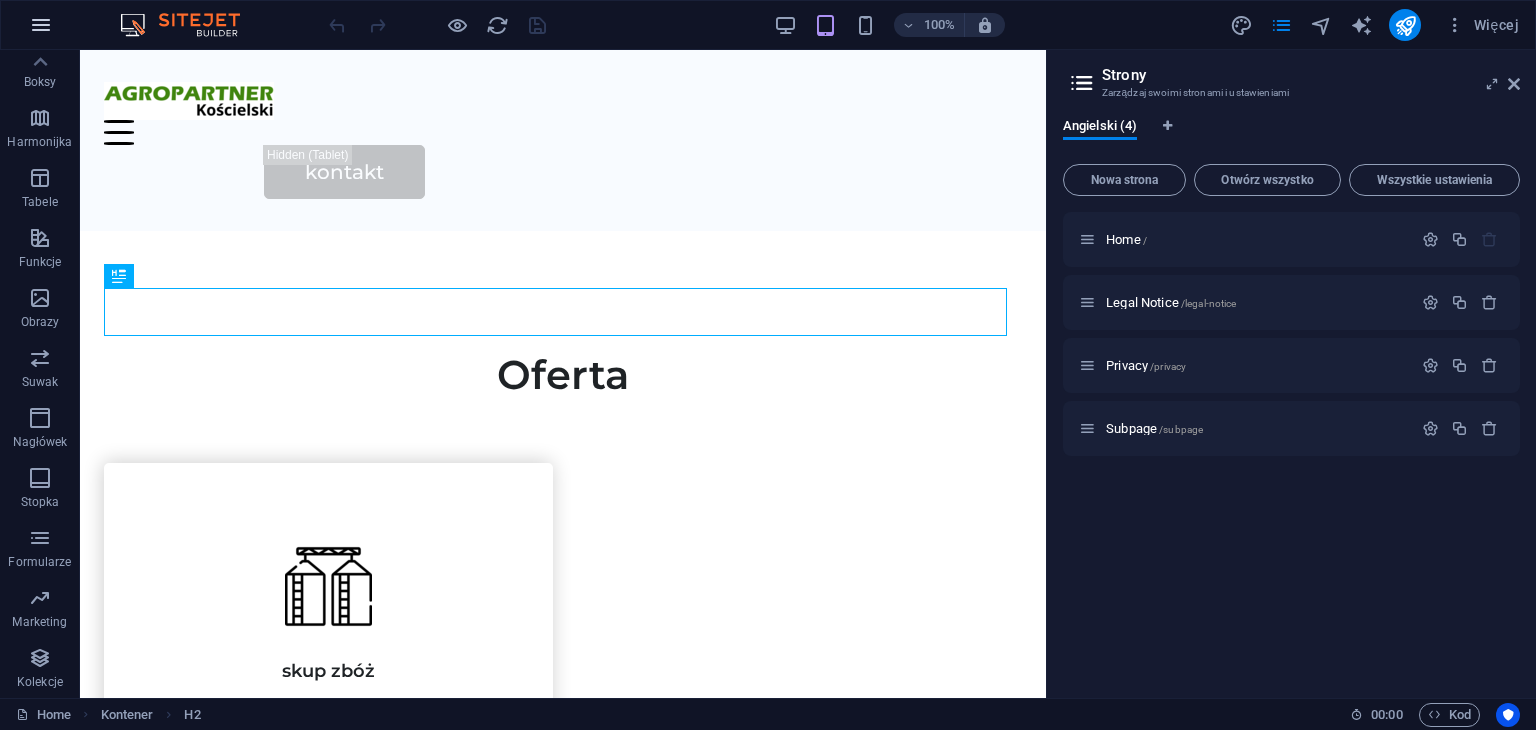 click at bounding box center [41, 25] 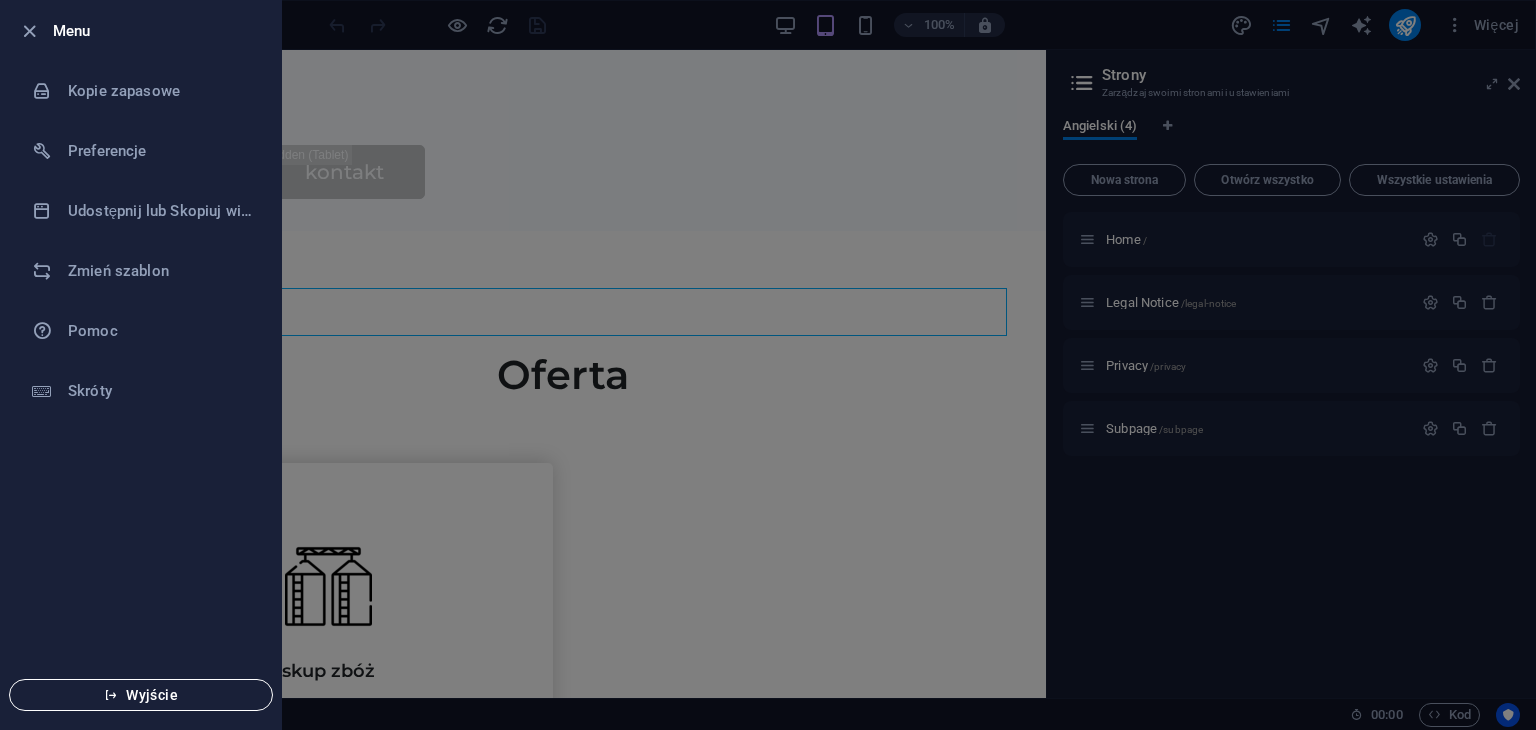click on "Wyjście" at bounding box center (141, 695) 